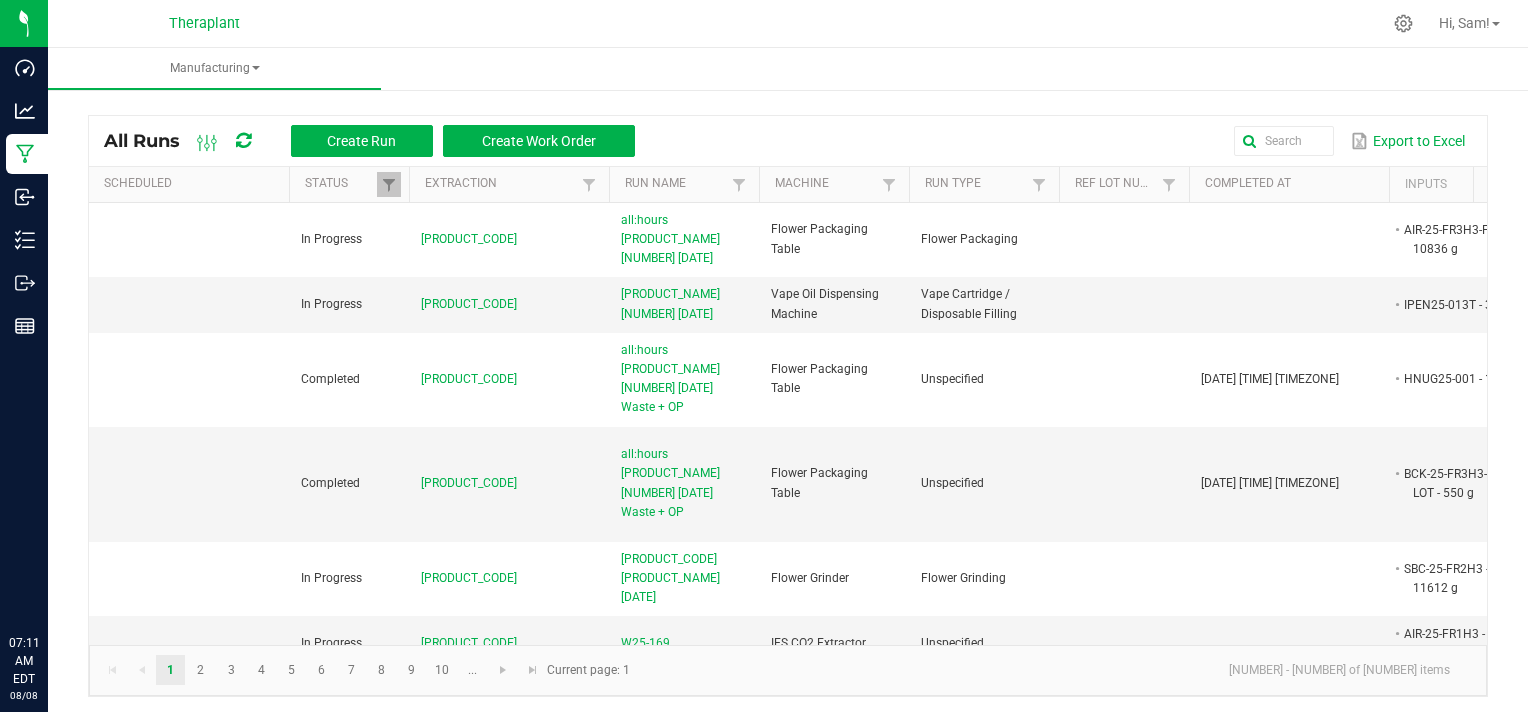 scroll, scrollTop: 0, scrollLeft: 0, axis: both 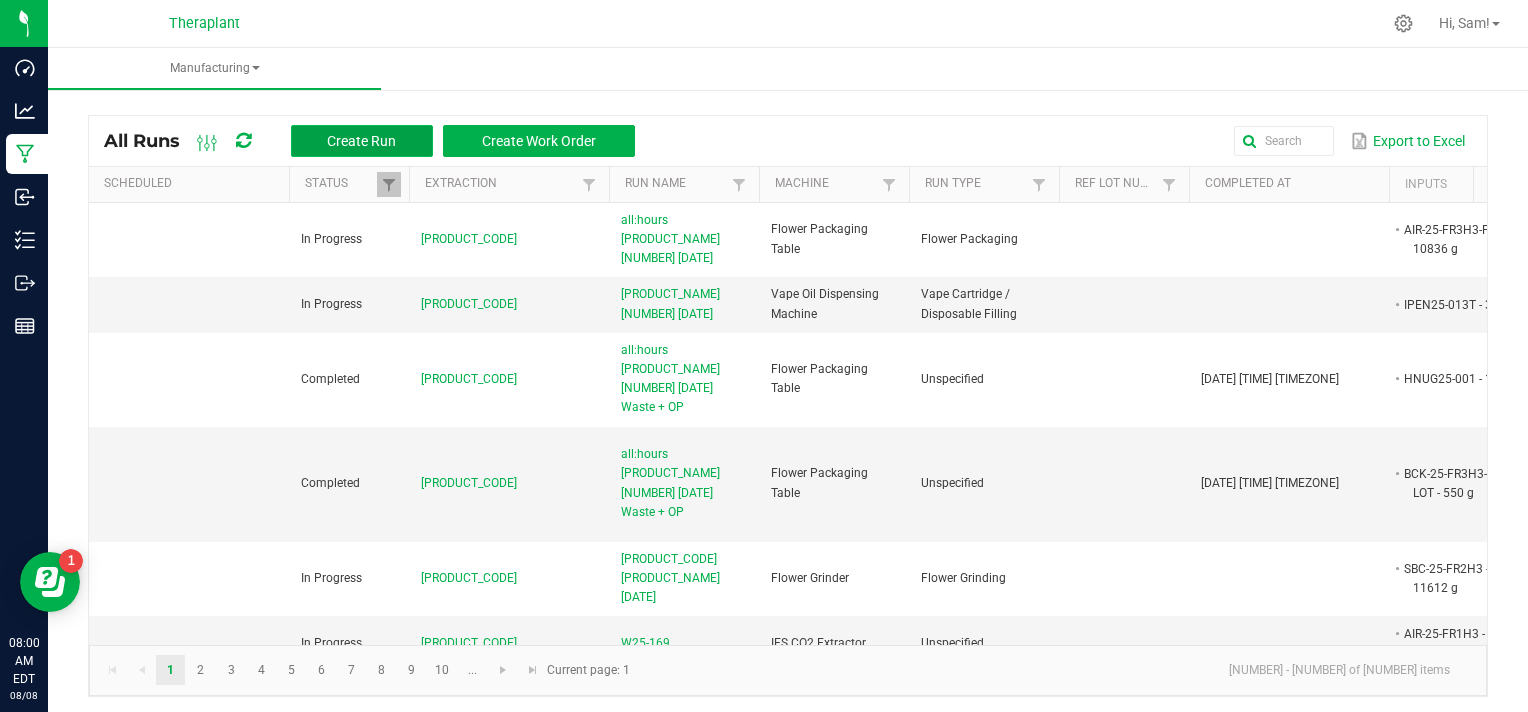 click on "Create Run" at bounding box center (361, 141) 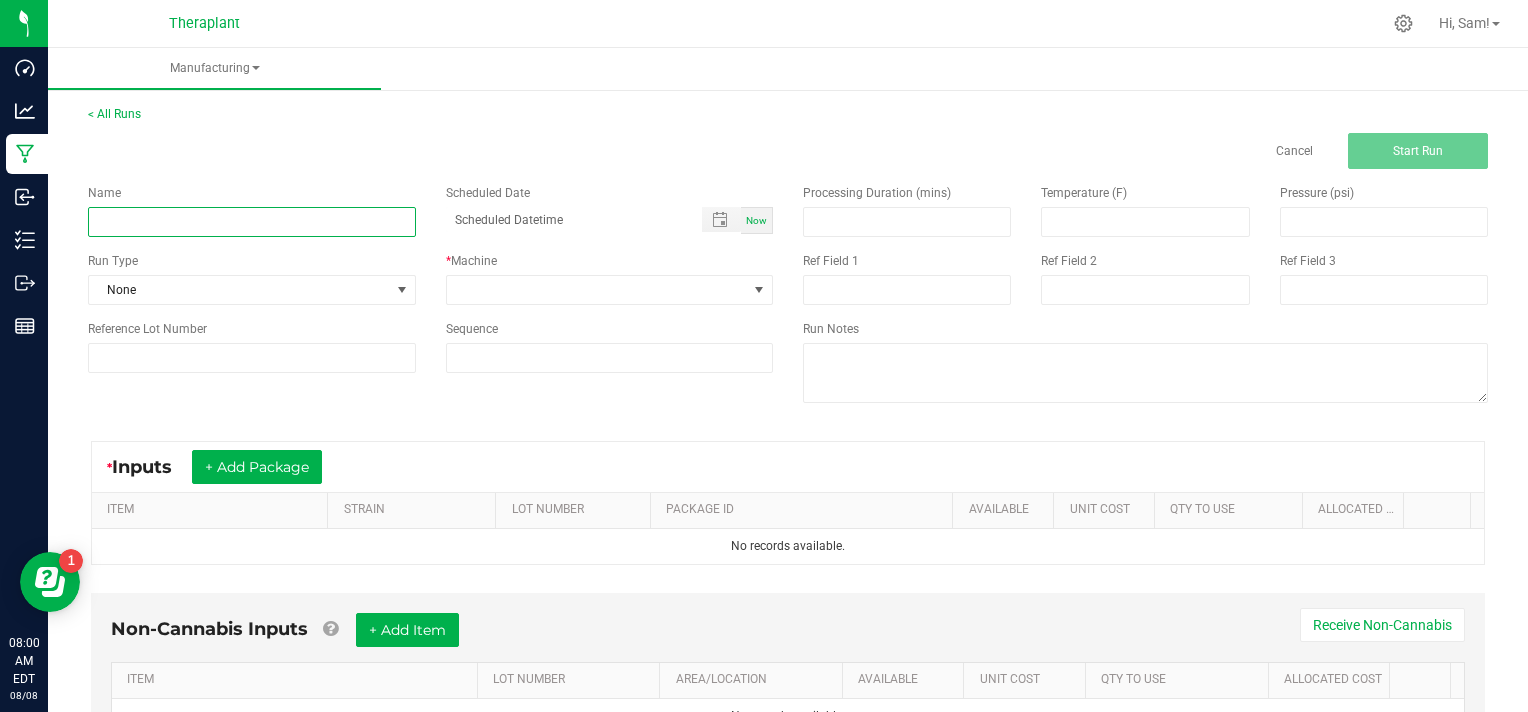 click at bounding box center (252, 222) 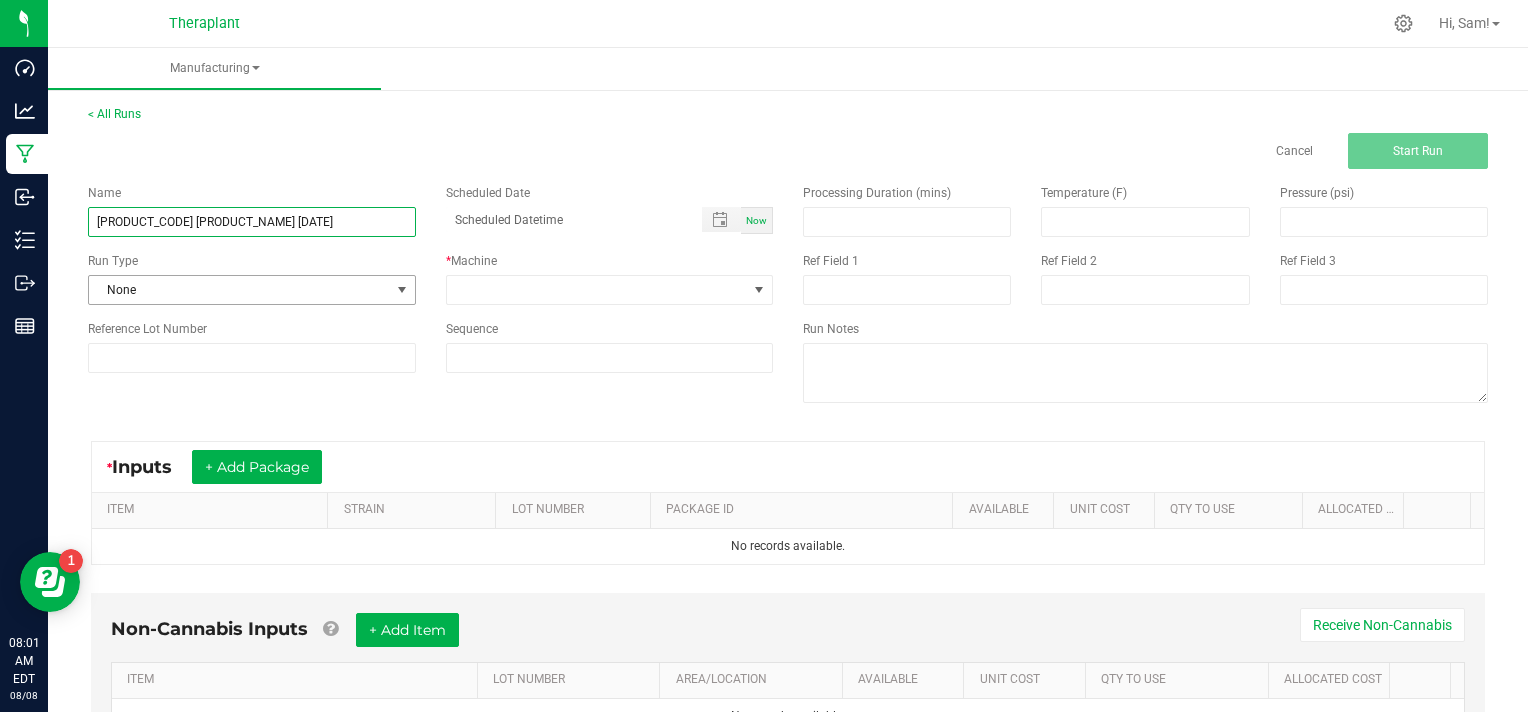 type on "[PRODUCT_CODE] [PRODUCT_NAME] [DATE]" 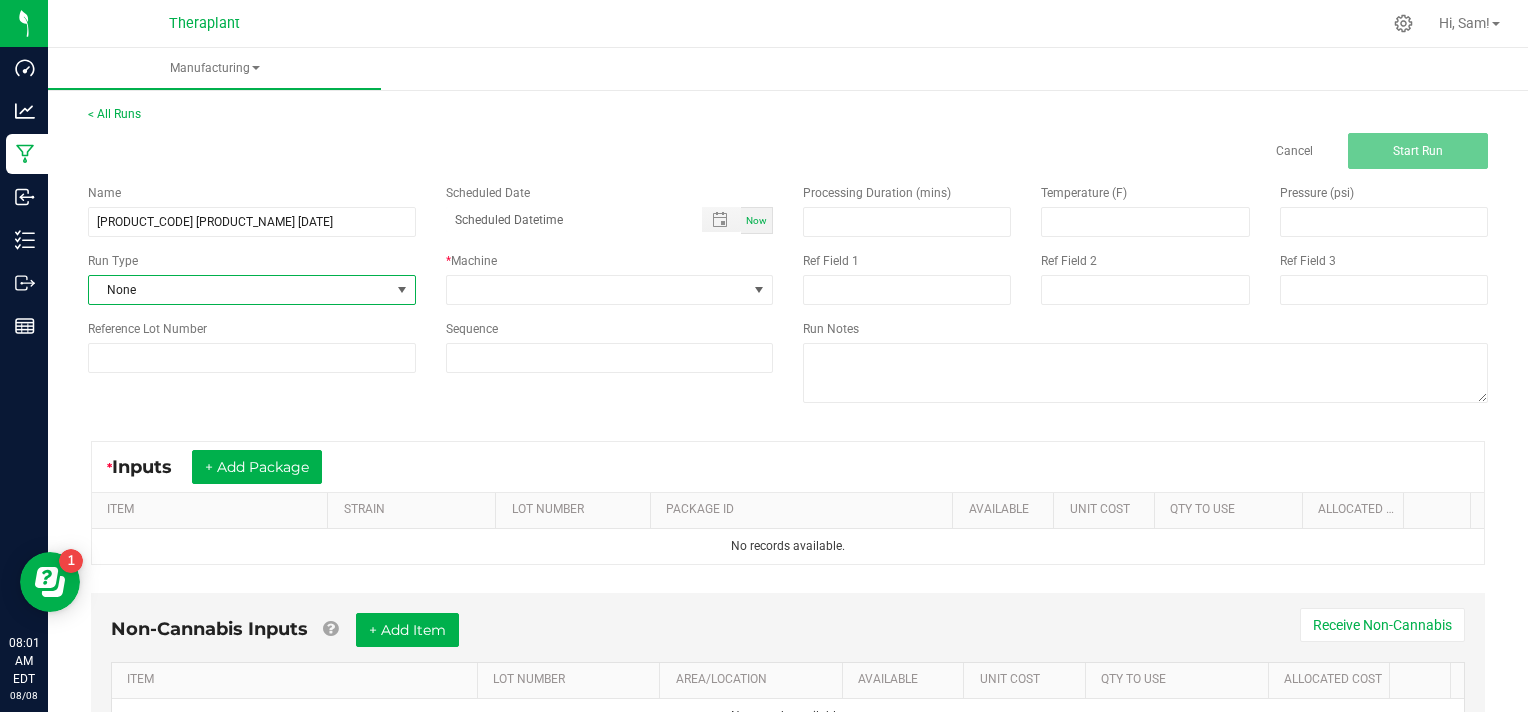 click at bounding box center [402, 290] 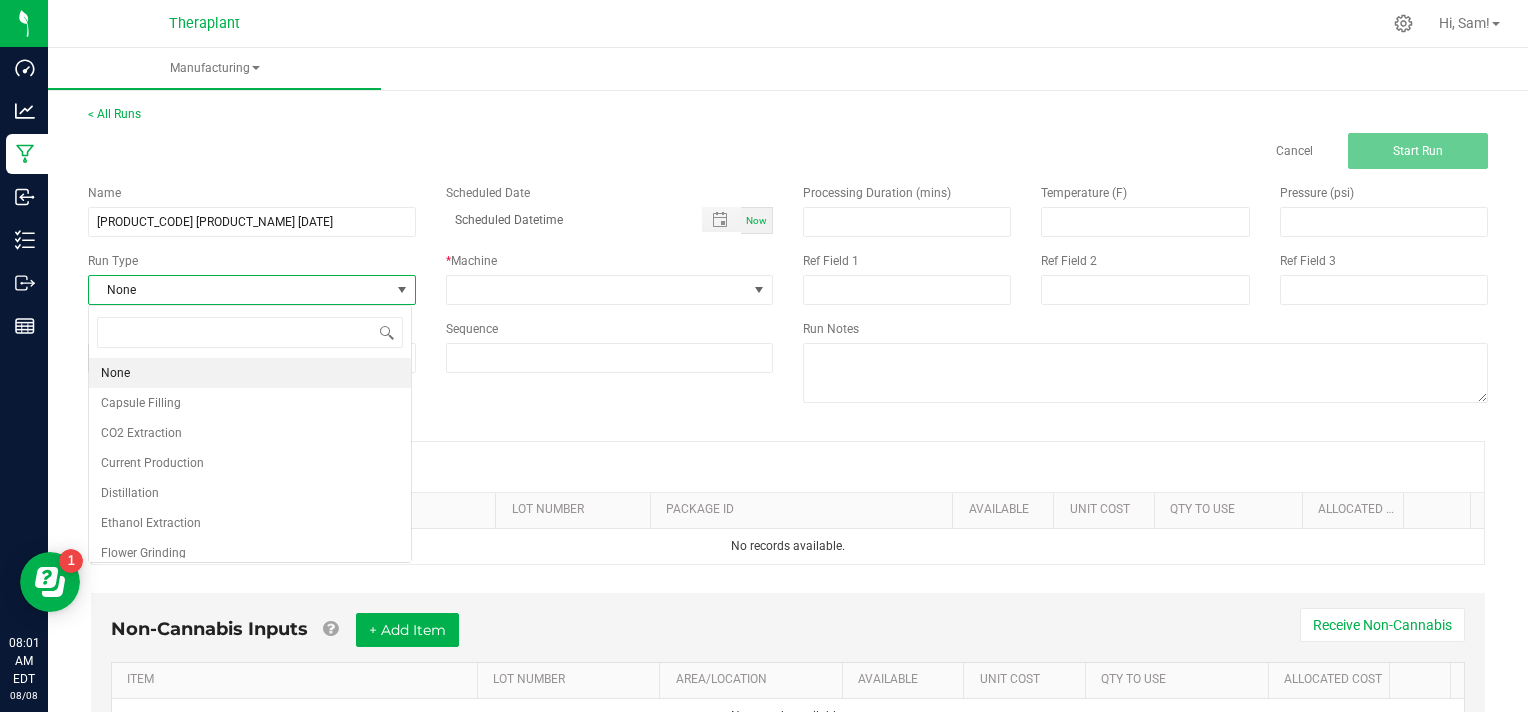 scroll, scrollTop: 99970, scrollLeft: 99676, axis: both 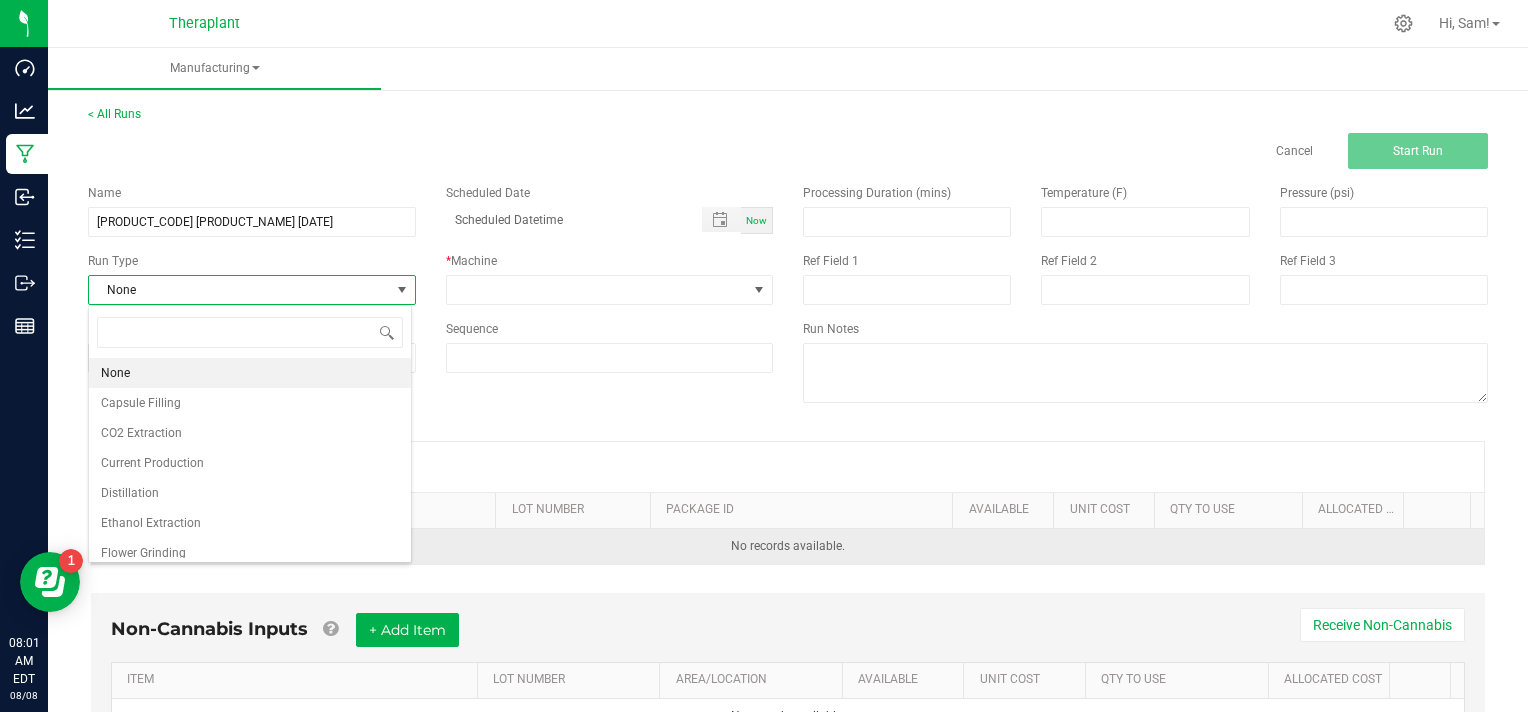 drag, startPoint x: 168, startPoint y: 548, endPoint x: 180, endPoint y: 548, distance: 12 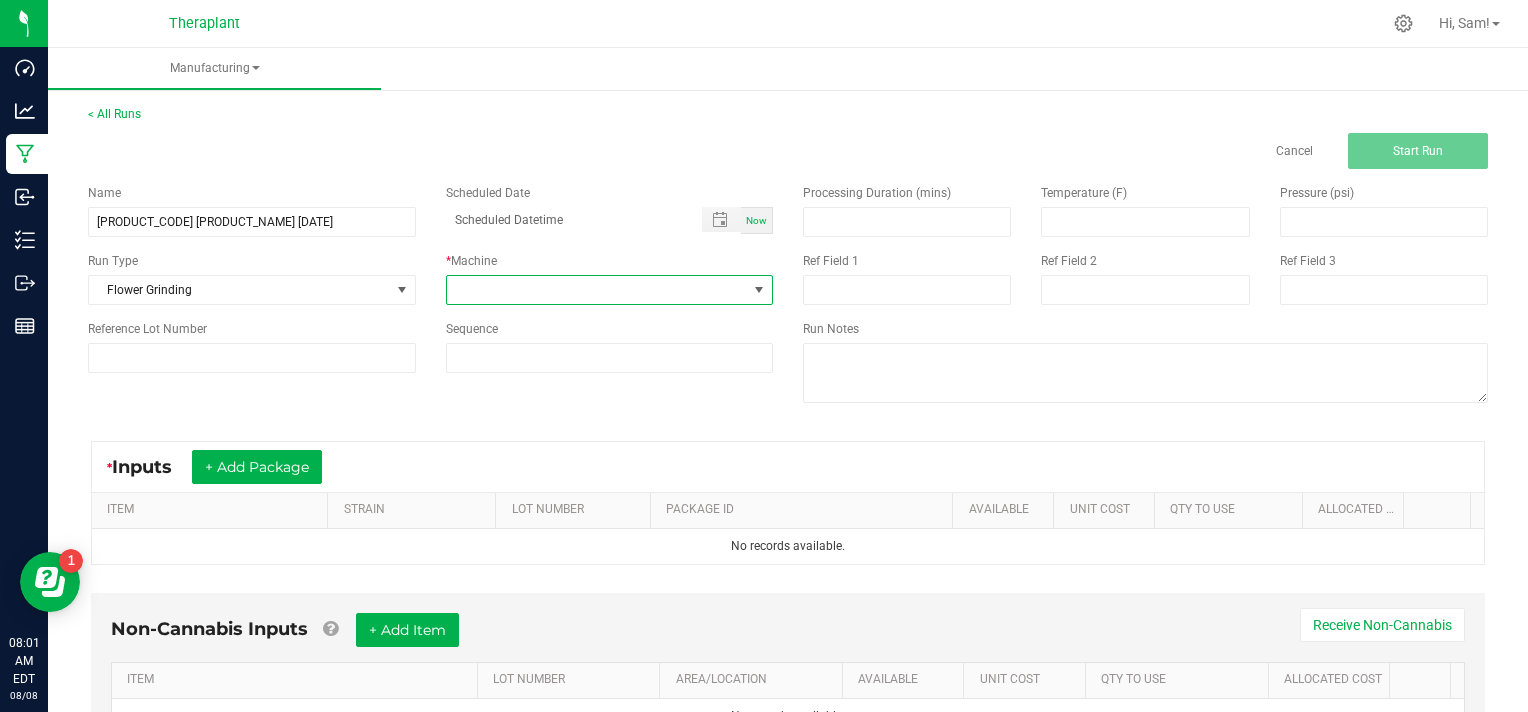 click at bounding box center [759, 290] 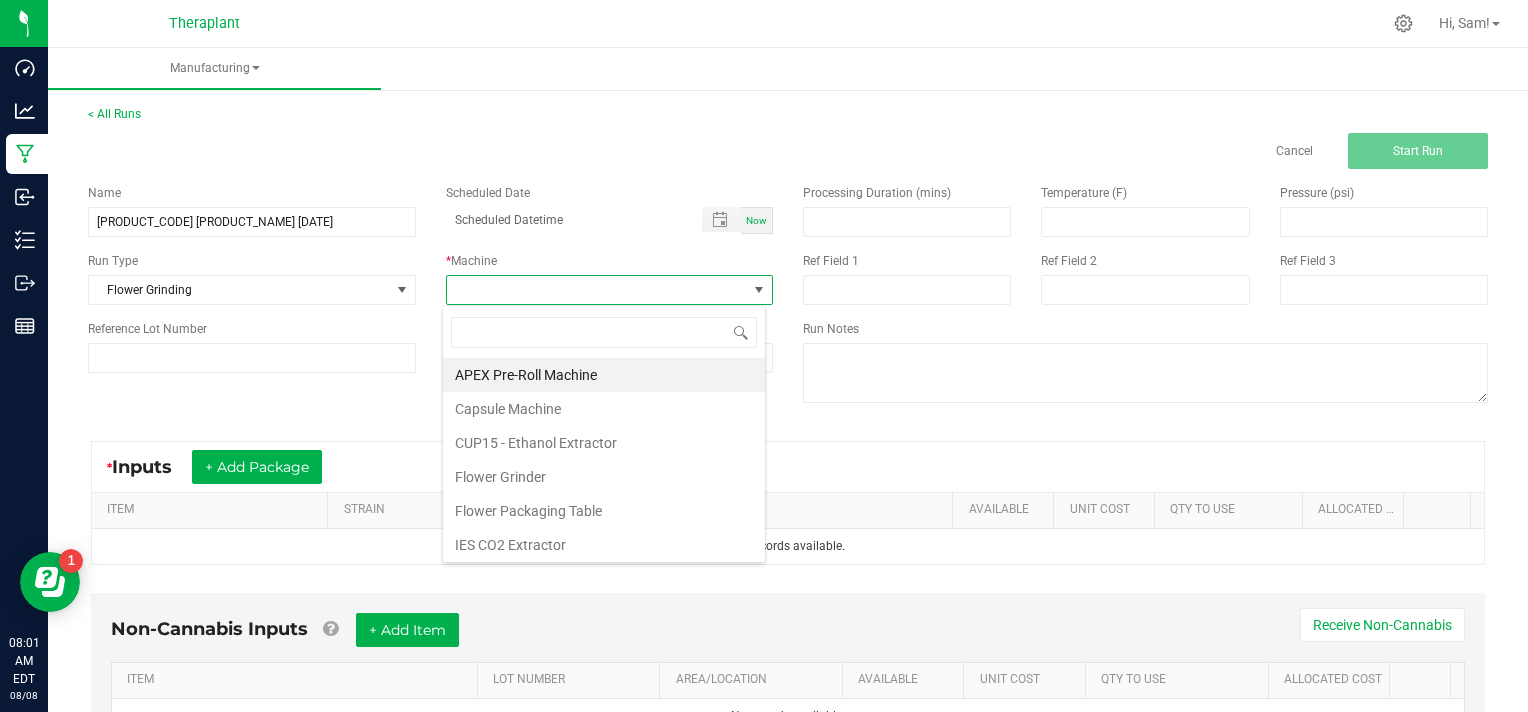 scroll, scrollTop: 99970, scrollLeft: 99676, axis: both 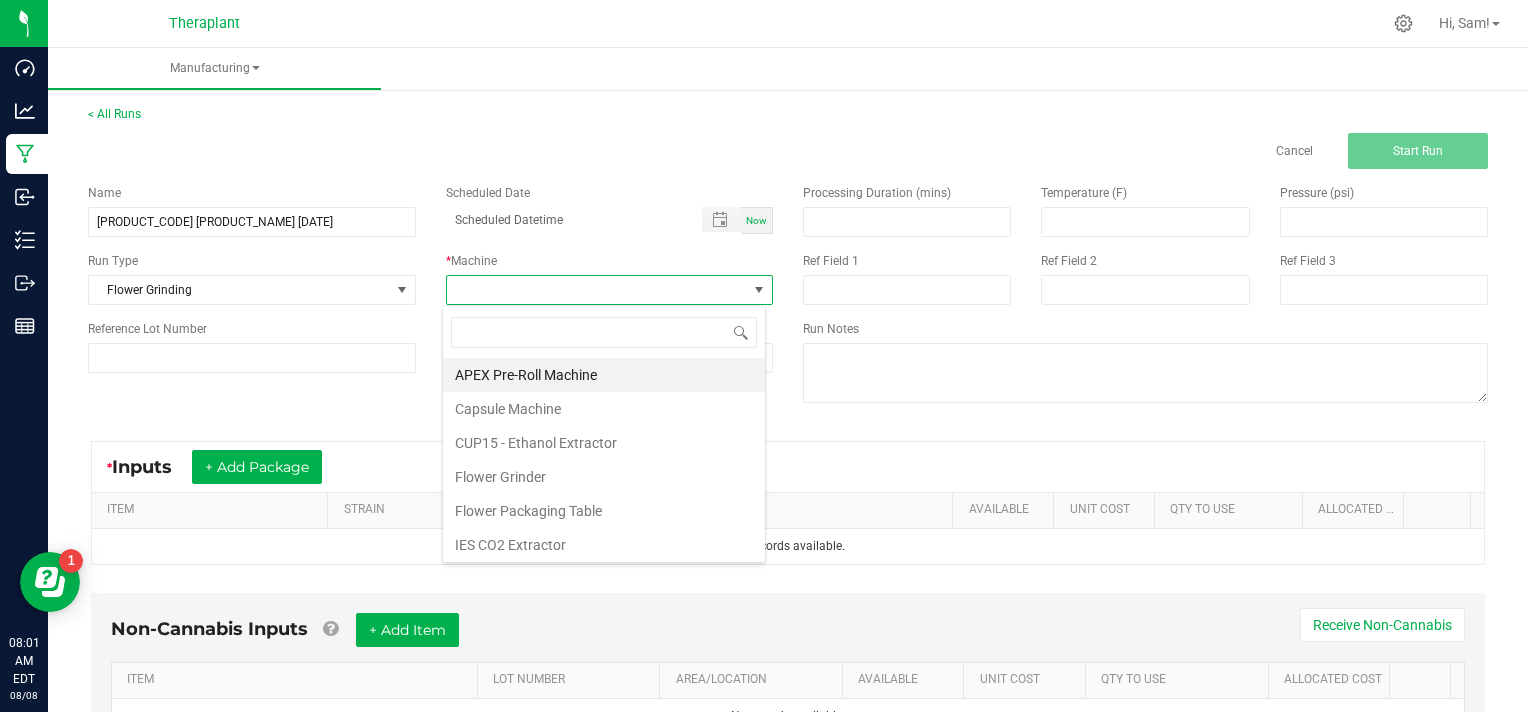 click on "Flower Grinder" at bounding box center (604, 477) 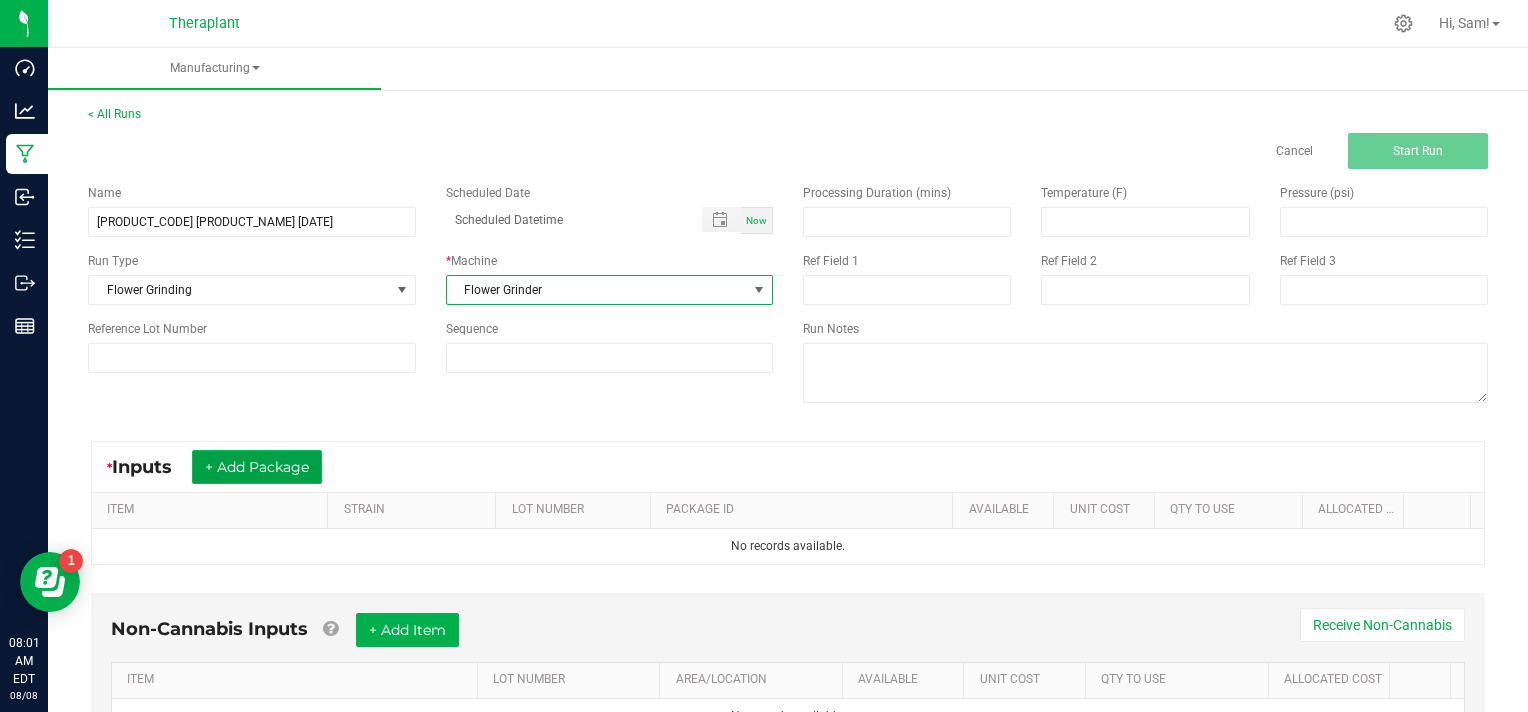 click on "+ Add Package" at bounding box center (257, 467) 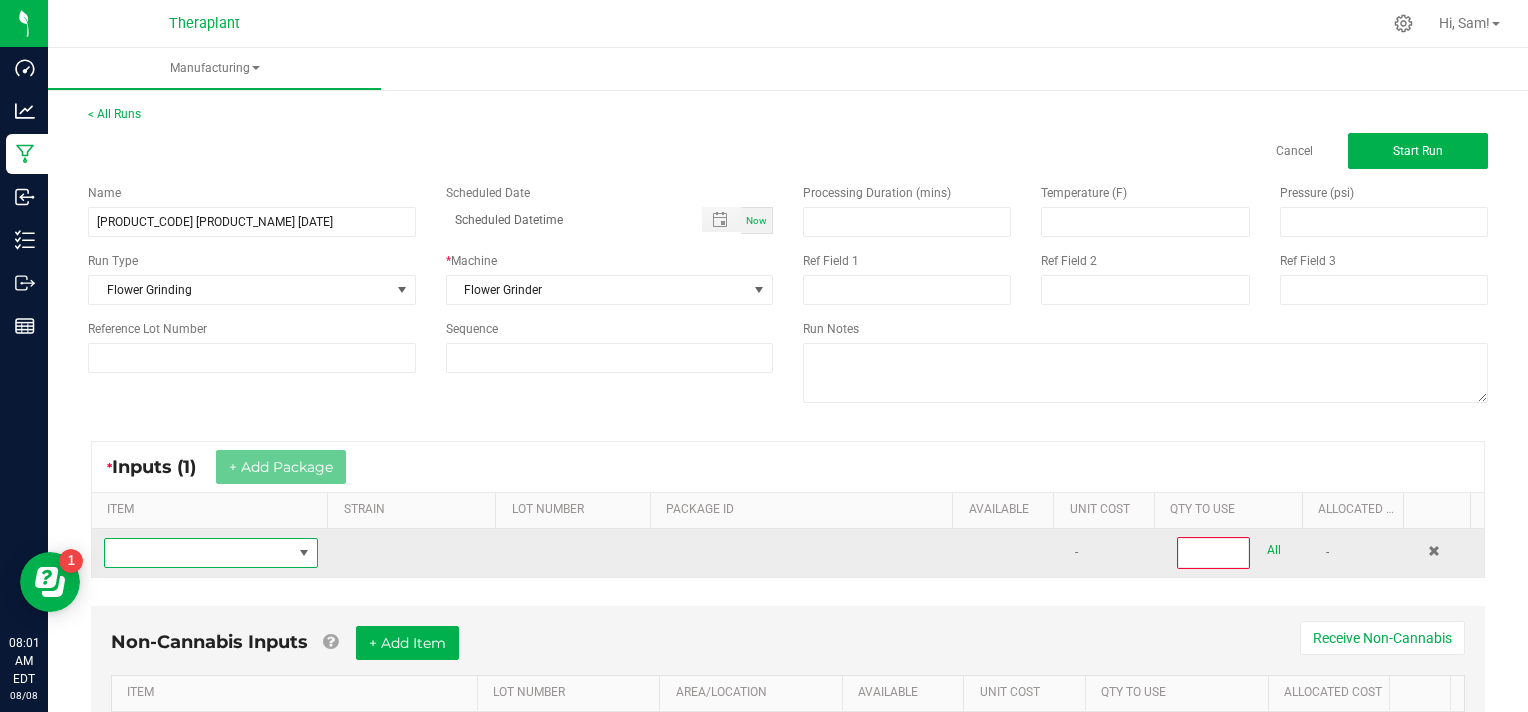 click at bounding box center (198, 553) 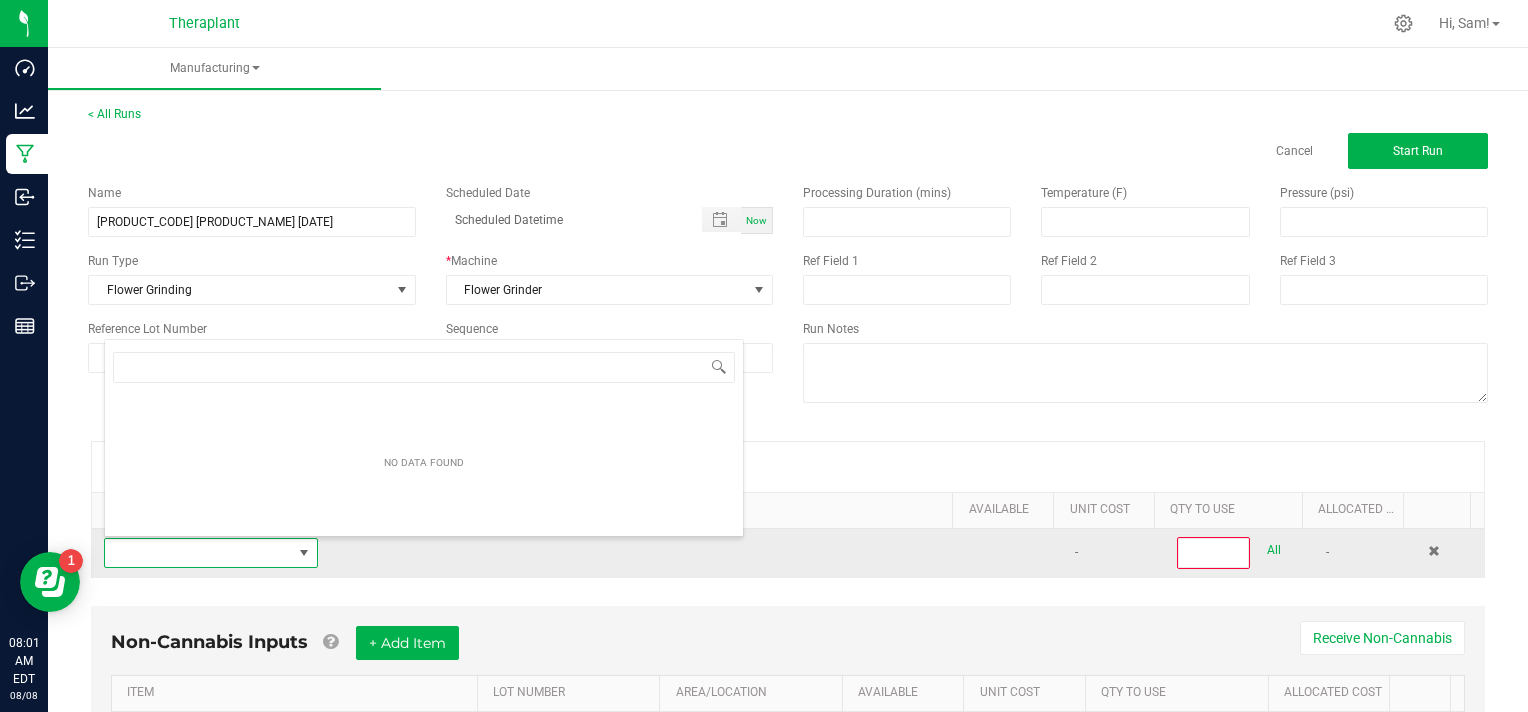 scroll, scrollTop: 99970, scrollLeft: 99791, axis: both 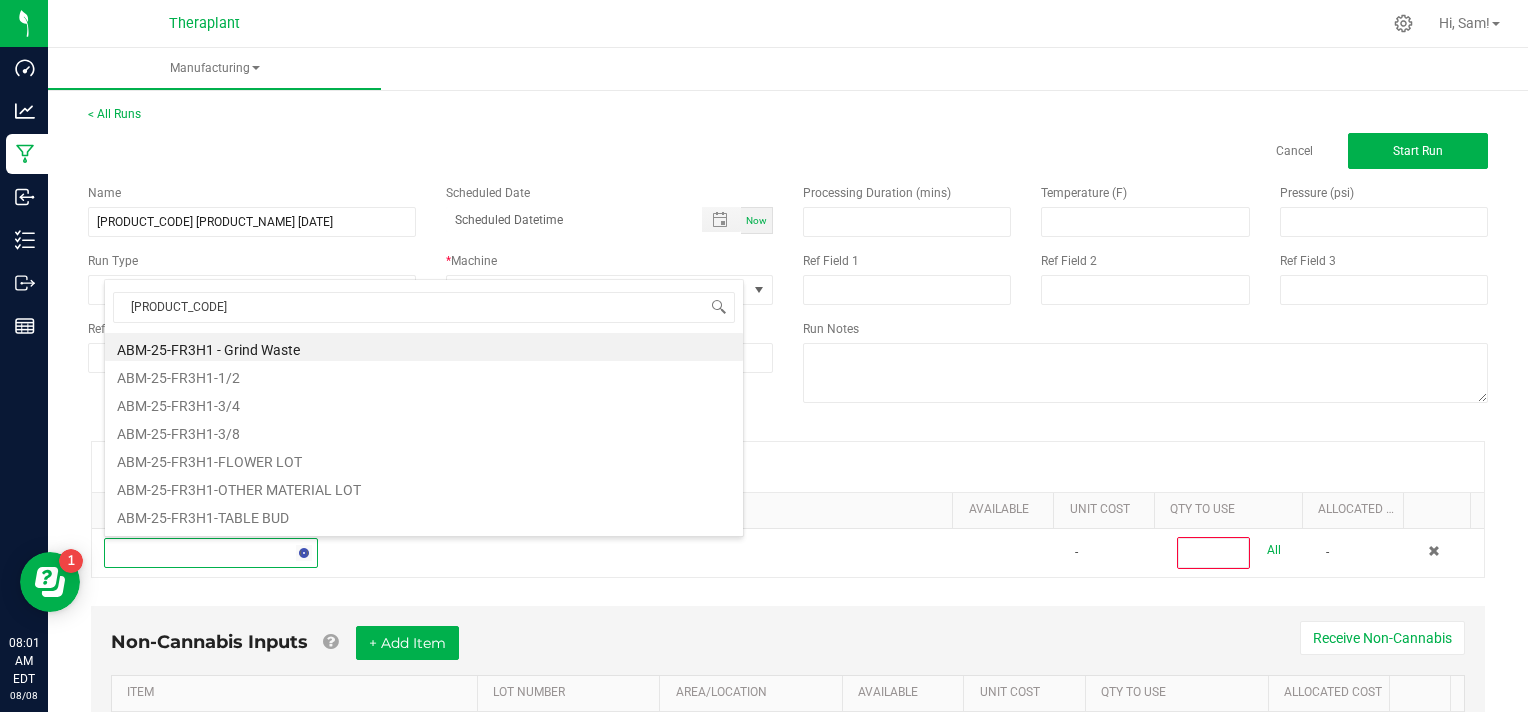 type on "[PRODUCT_CODE]" 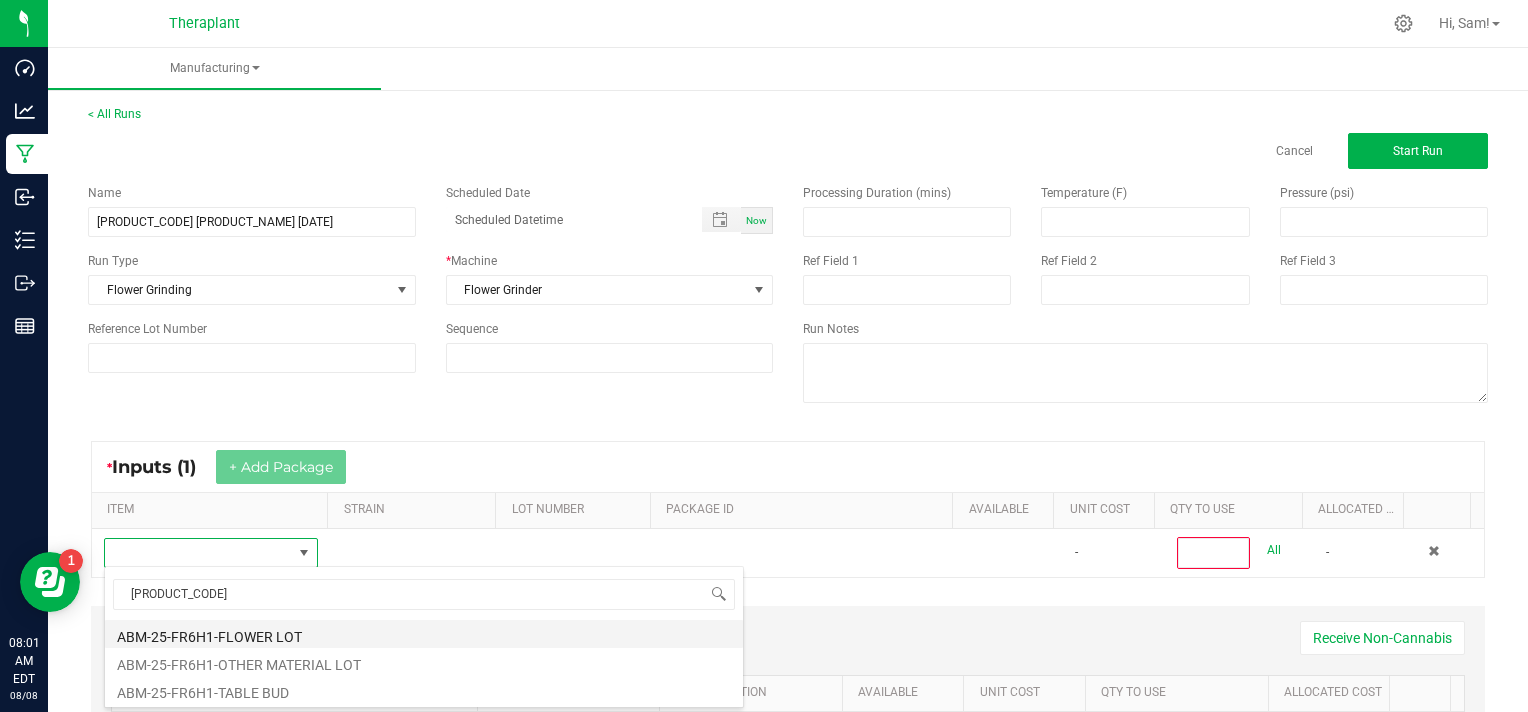 click on "ABM-25-FR6H1-FLOWER LOT" at bounding box center [424, 634] 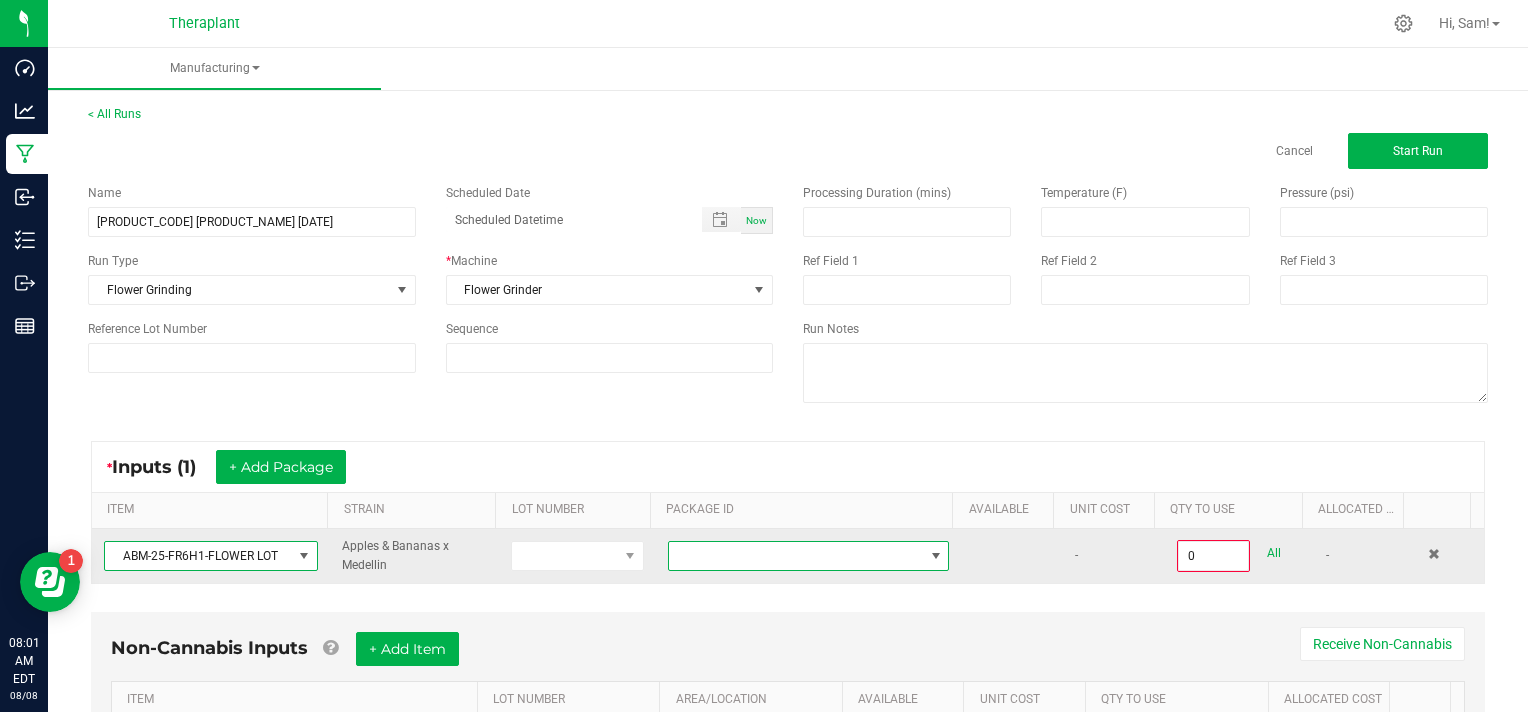 click at bounding box center (936, 556) 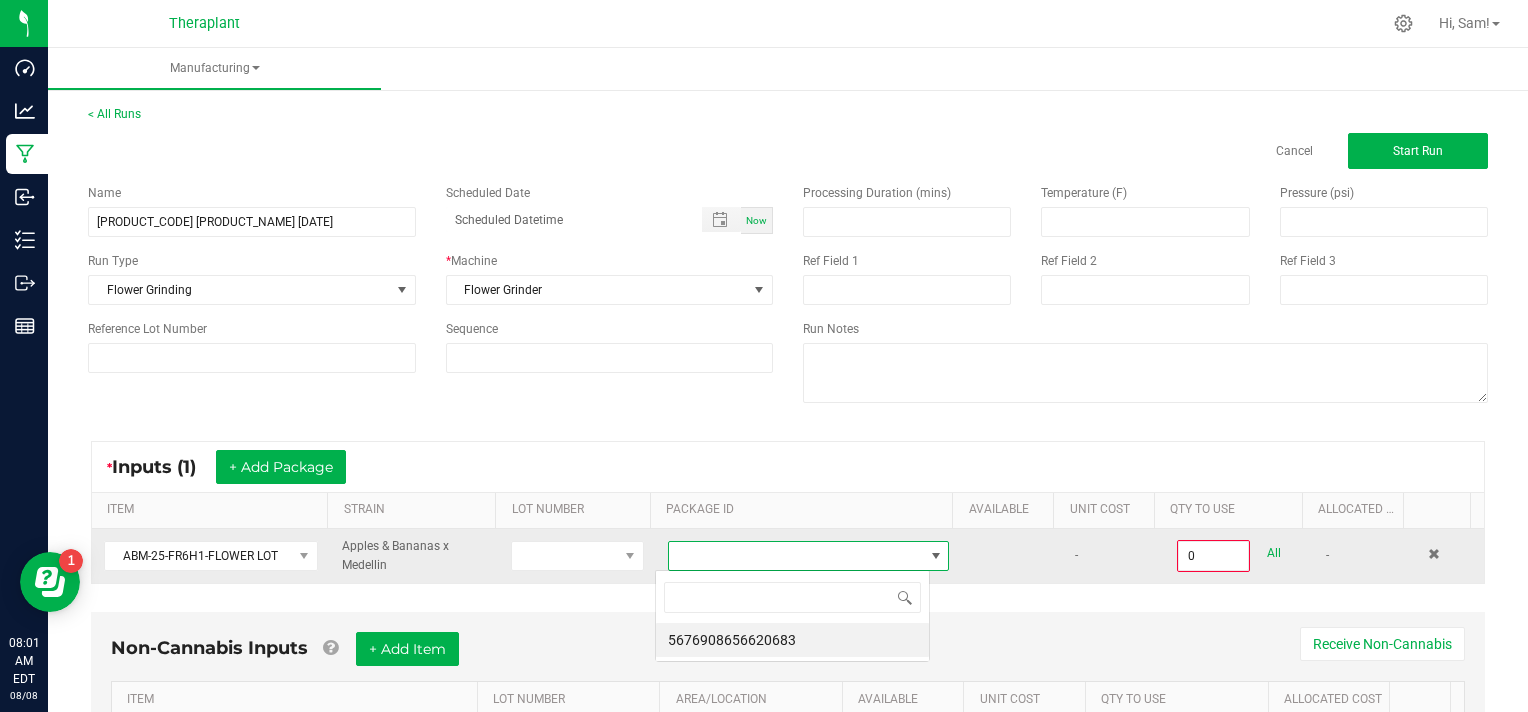 scroll, scrollTop: 99970, scrollLeft: 99724, axis: both 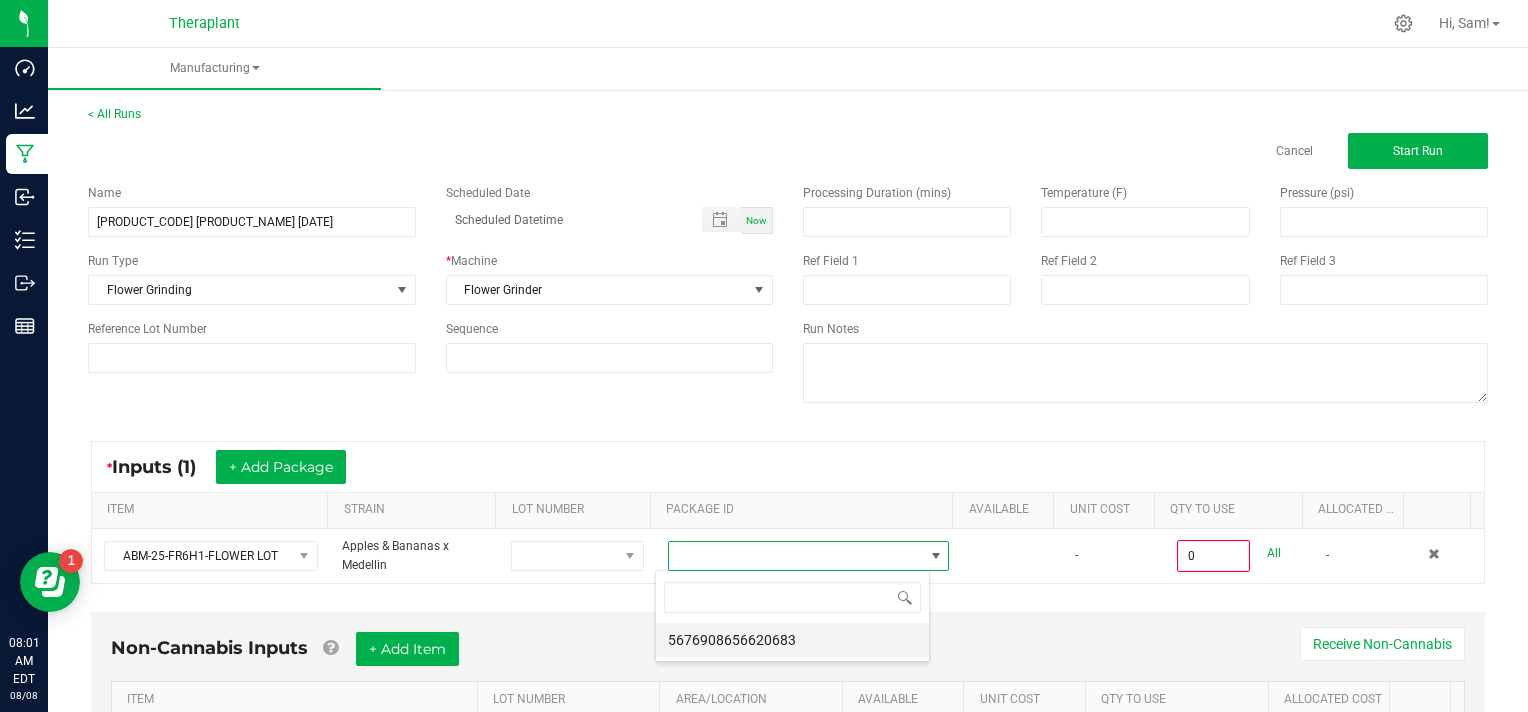 click on "5676908656620683" at bounding box center (792, 640) 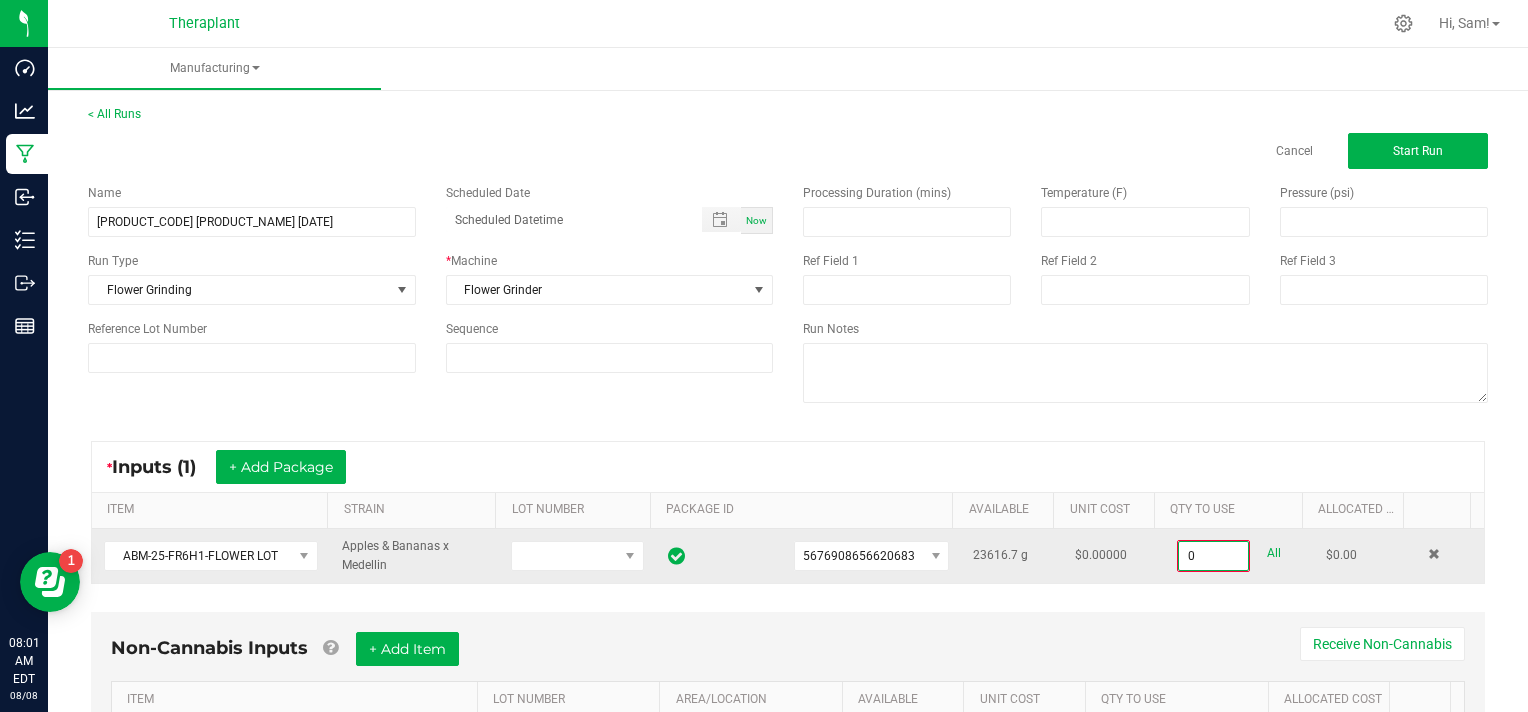 click on "0" at bounding box center (1213, 556) 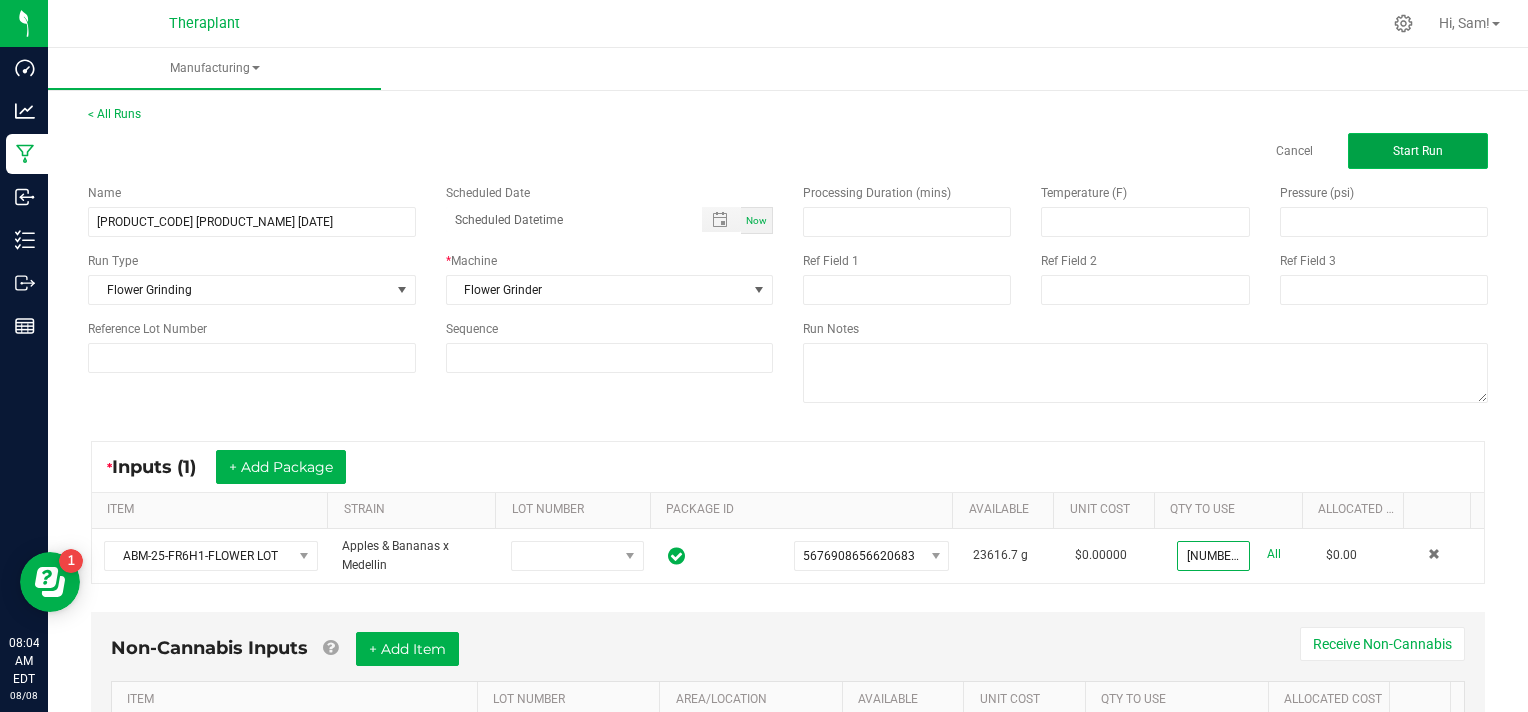 type on "[NUMBER] g" 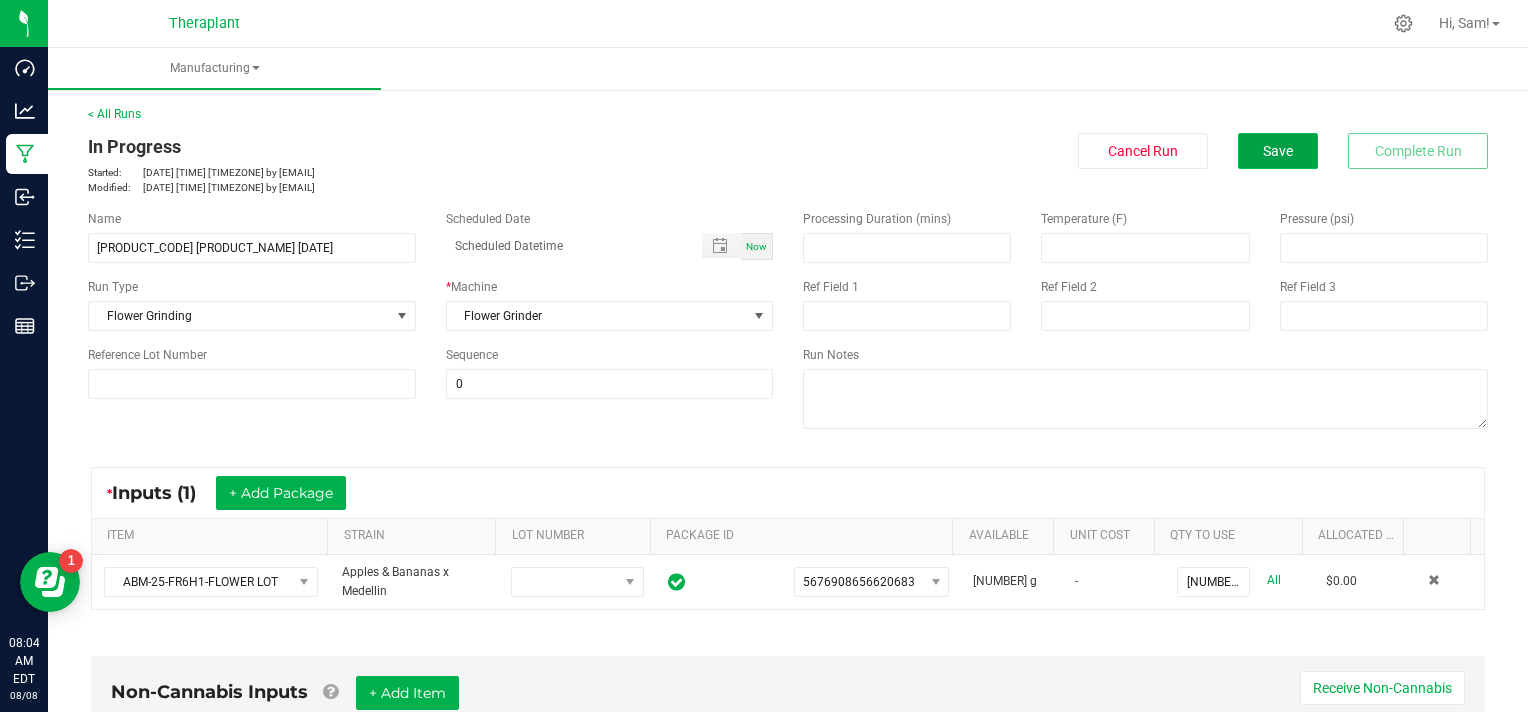 click on "Save" at bounding box center (1278, 151) 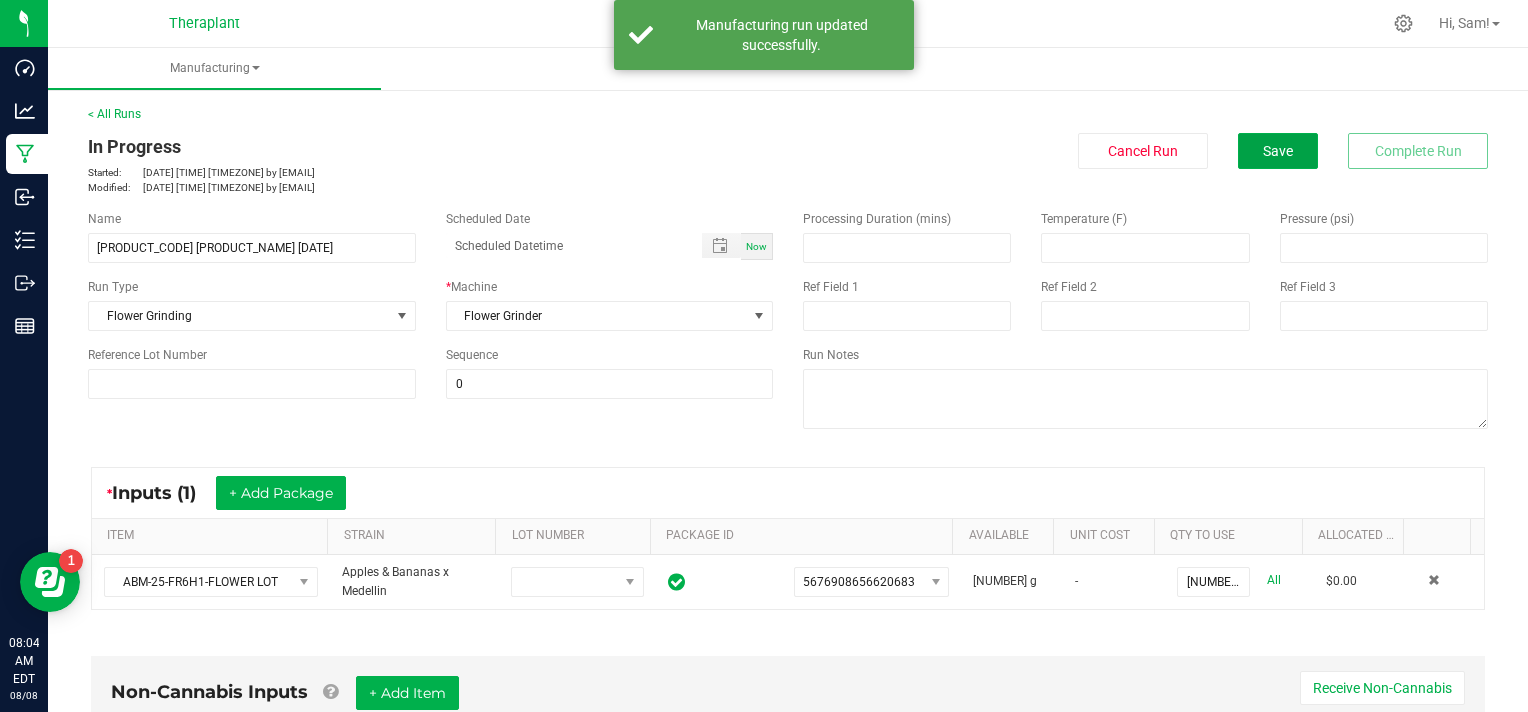 click on "Save" at bounding box center [1278, 151] 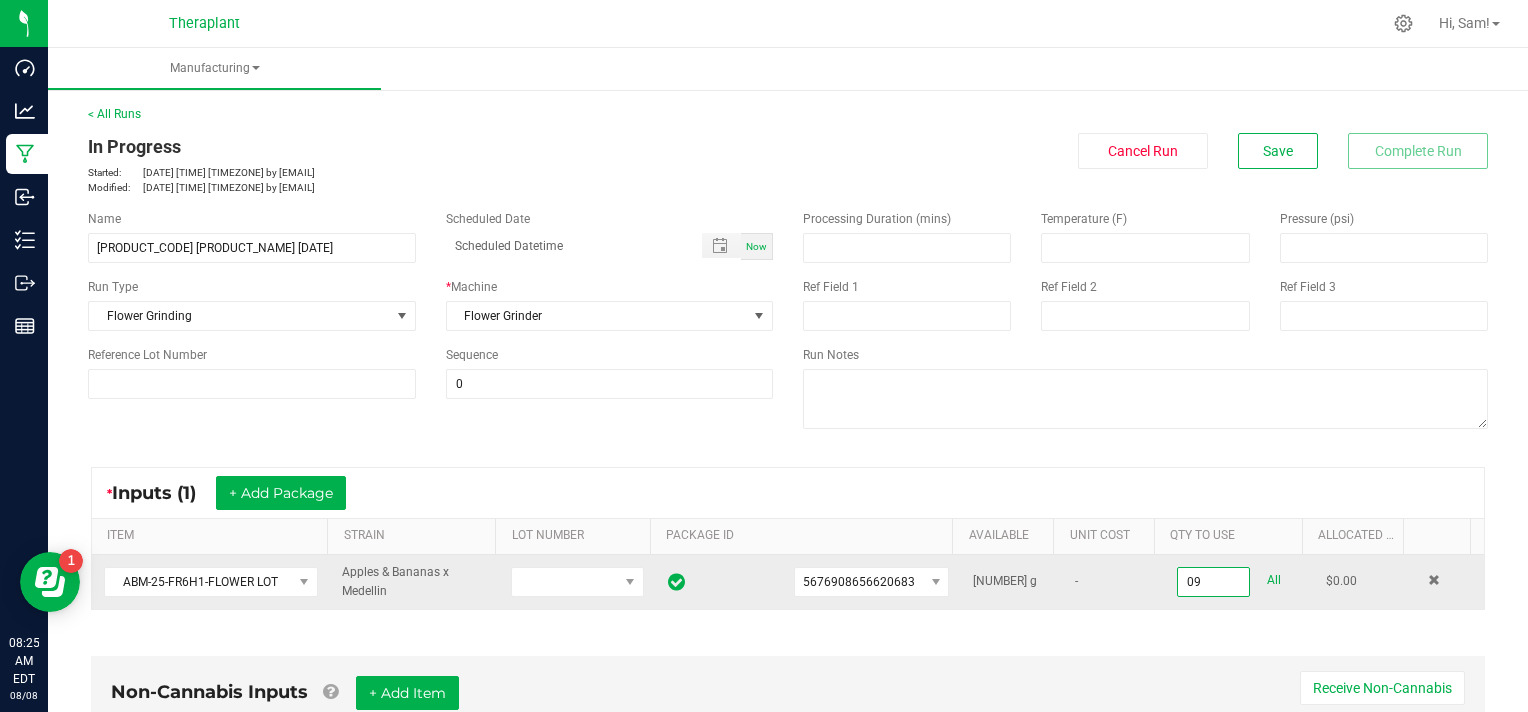 type on "0" 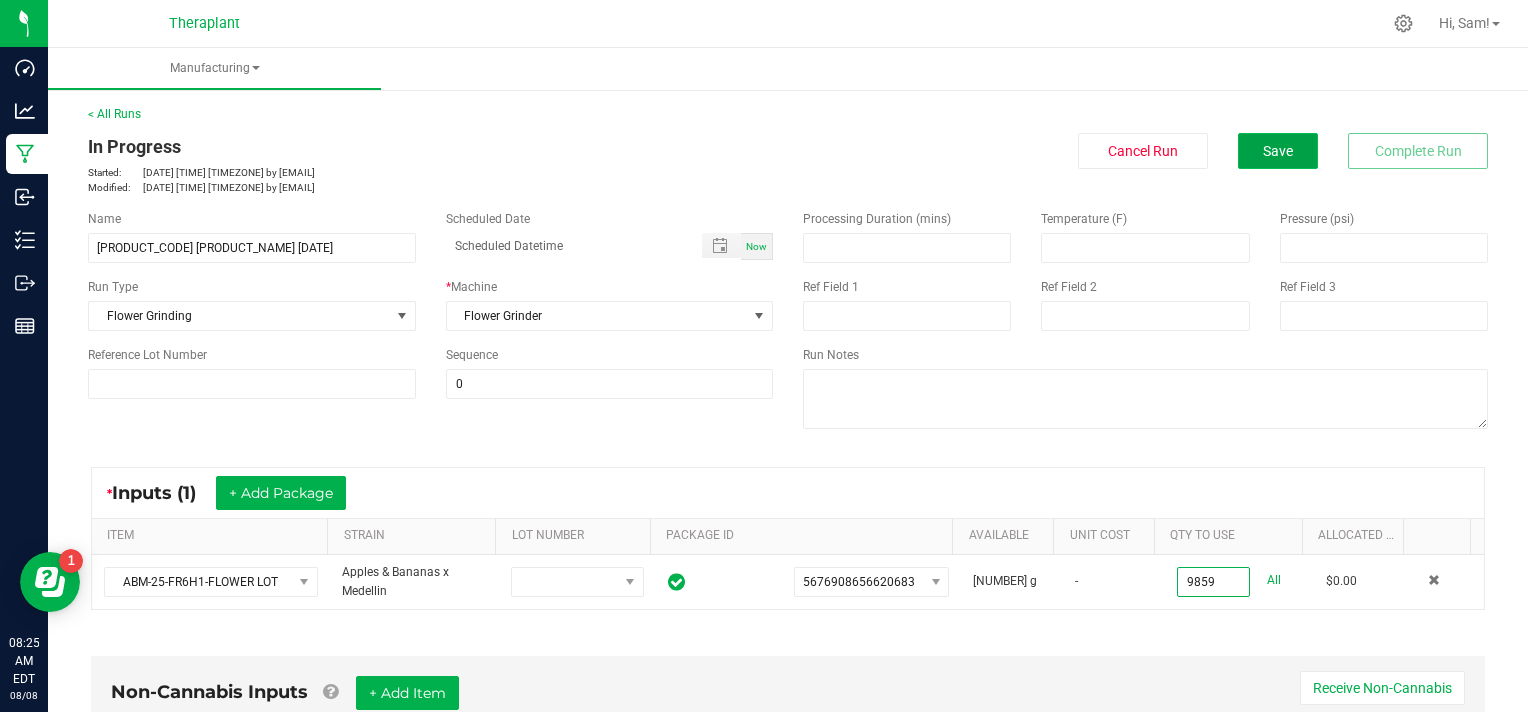 type on "[NUMBER] g" 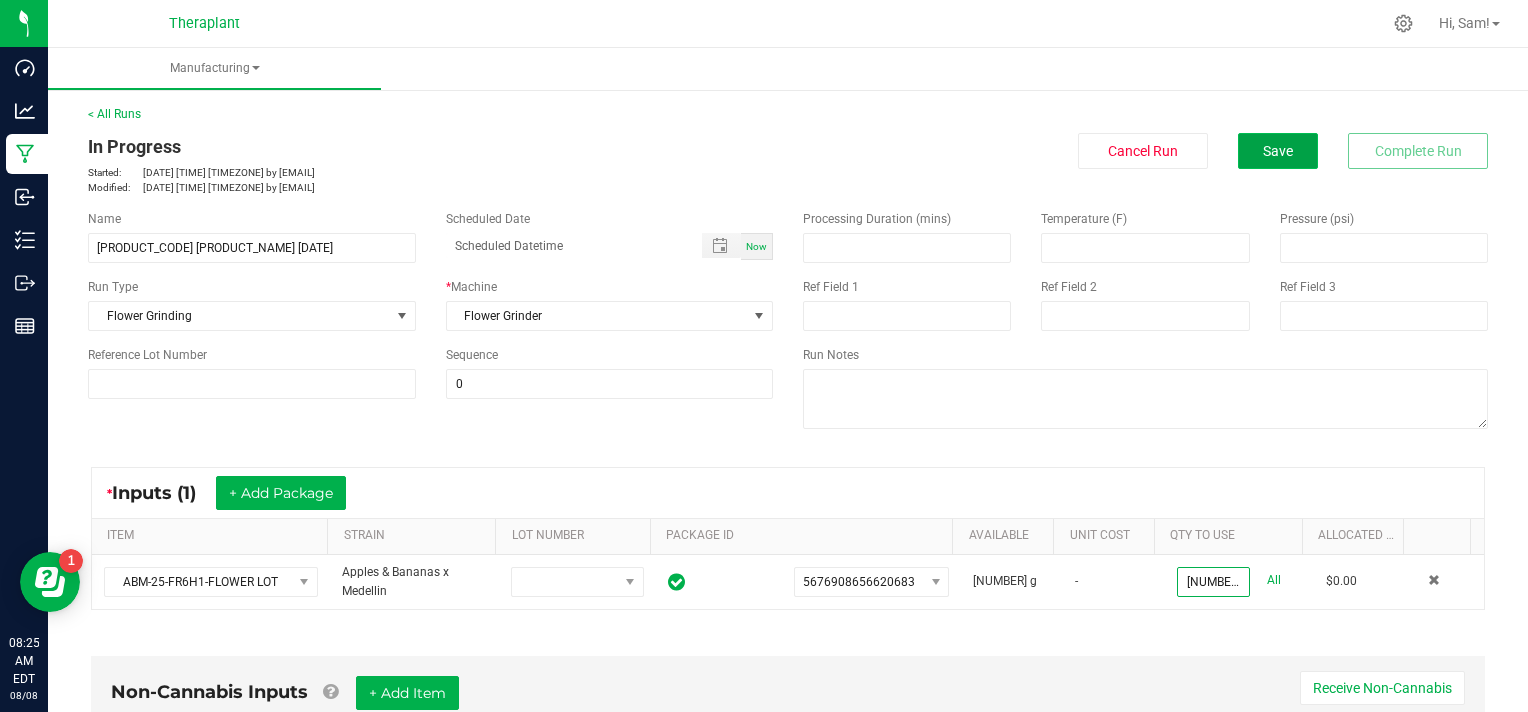 click on "Save" at bounding box center [1278, 151] 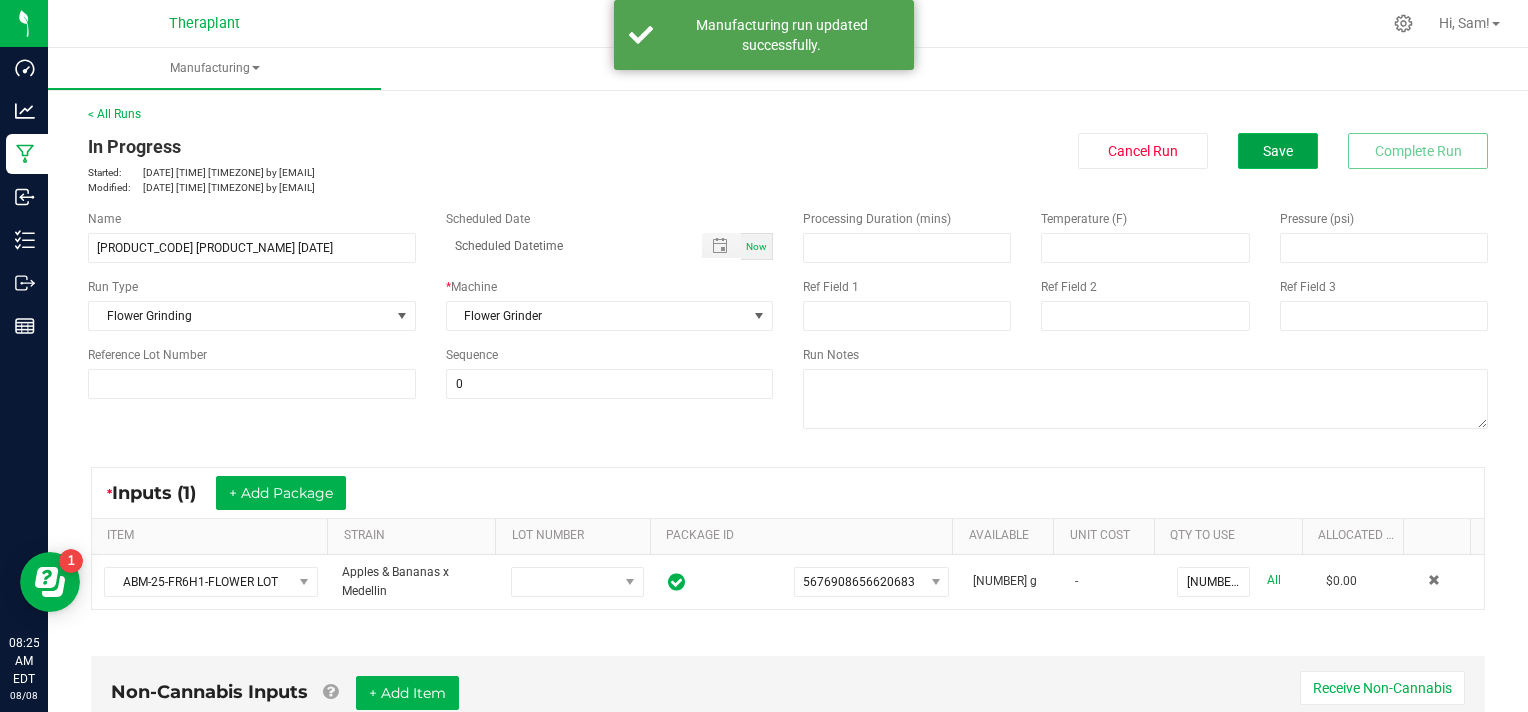 click on "Save" at bounding box center (1278, 151) 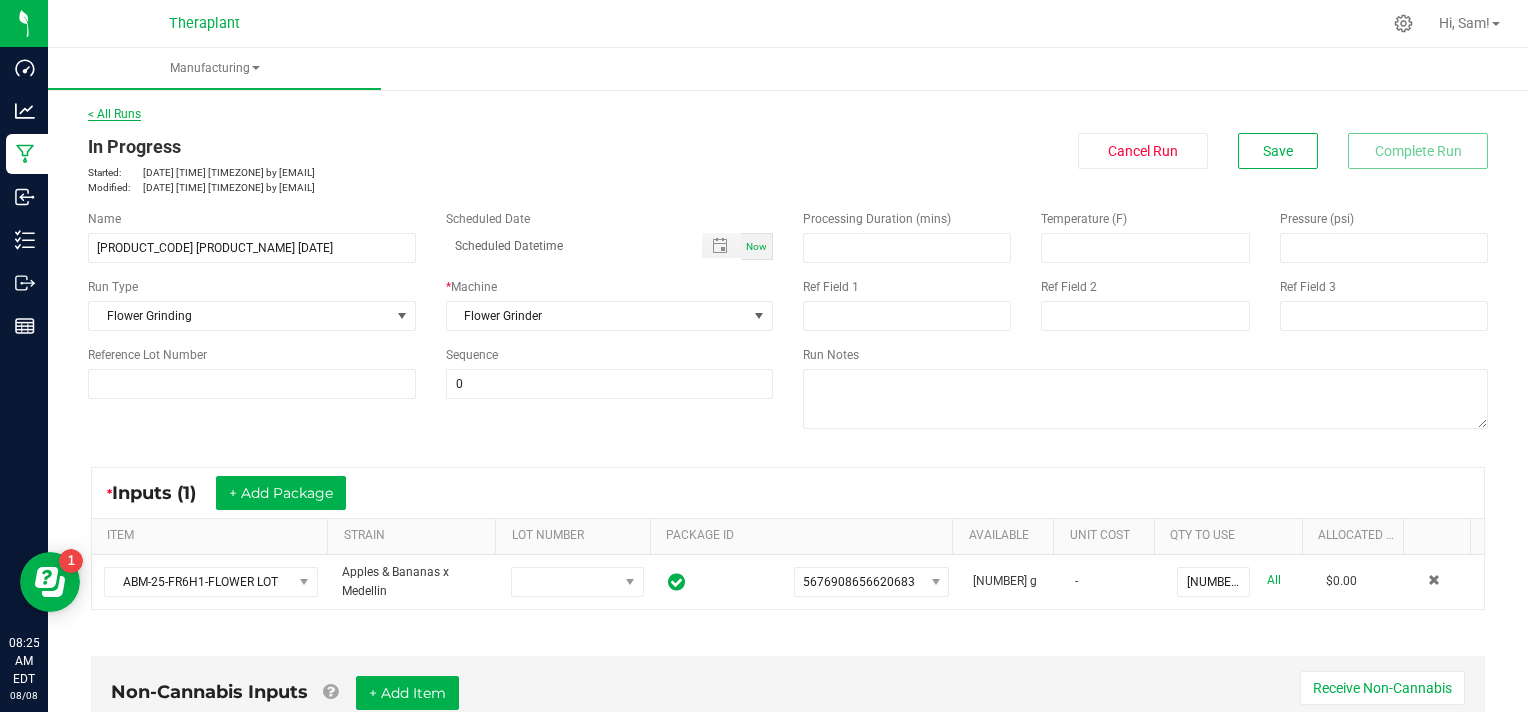 click on "< All Runs" at bounding box center [114, 114] 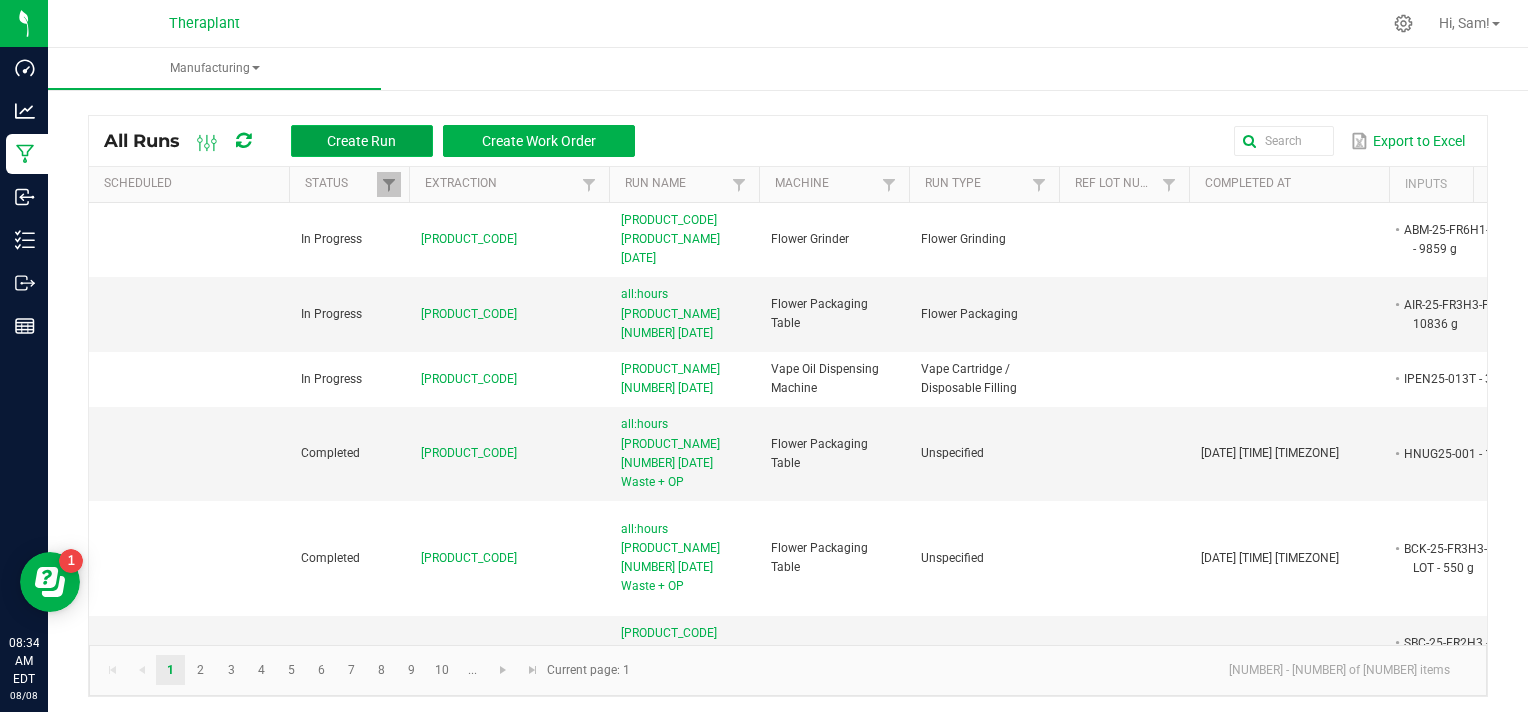 click on "Create Run" at bounding box center [361, 141] 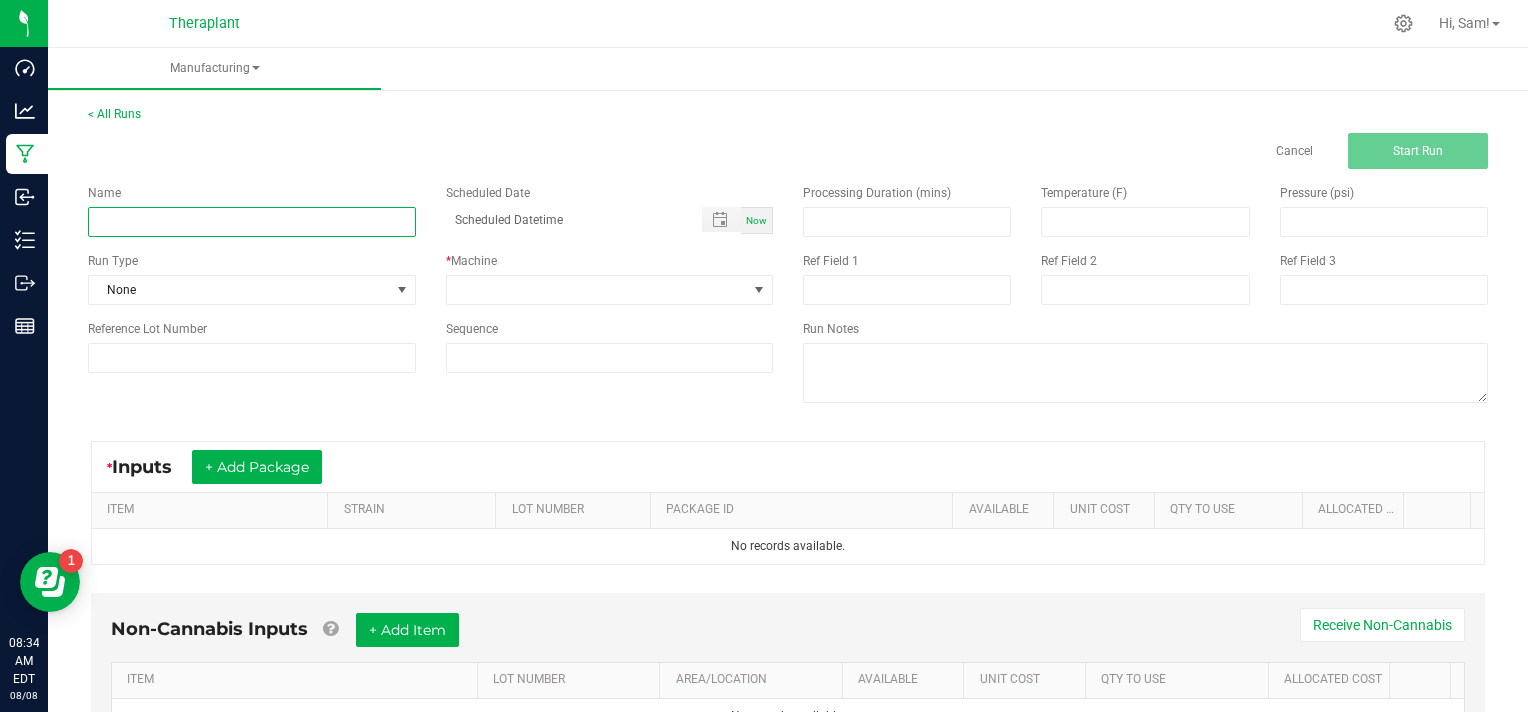 click at bounding box center (252, 222) 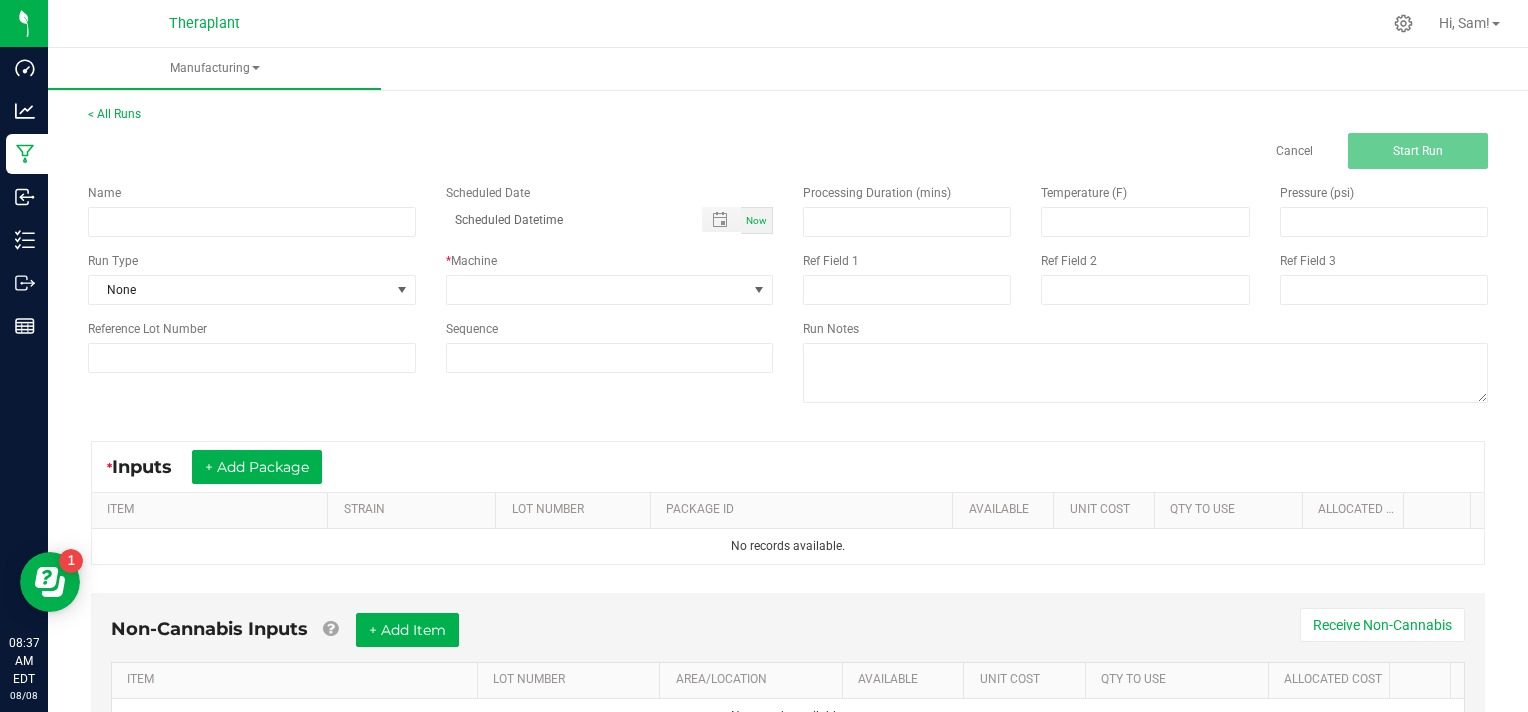 click on "< All Runs   Cancel   Start Run" at bounding box center (788, 137) 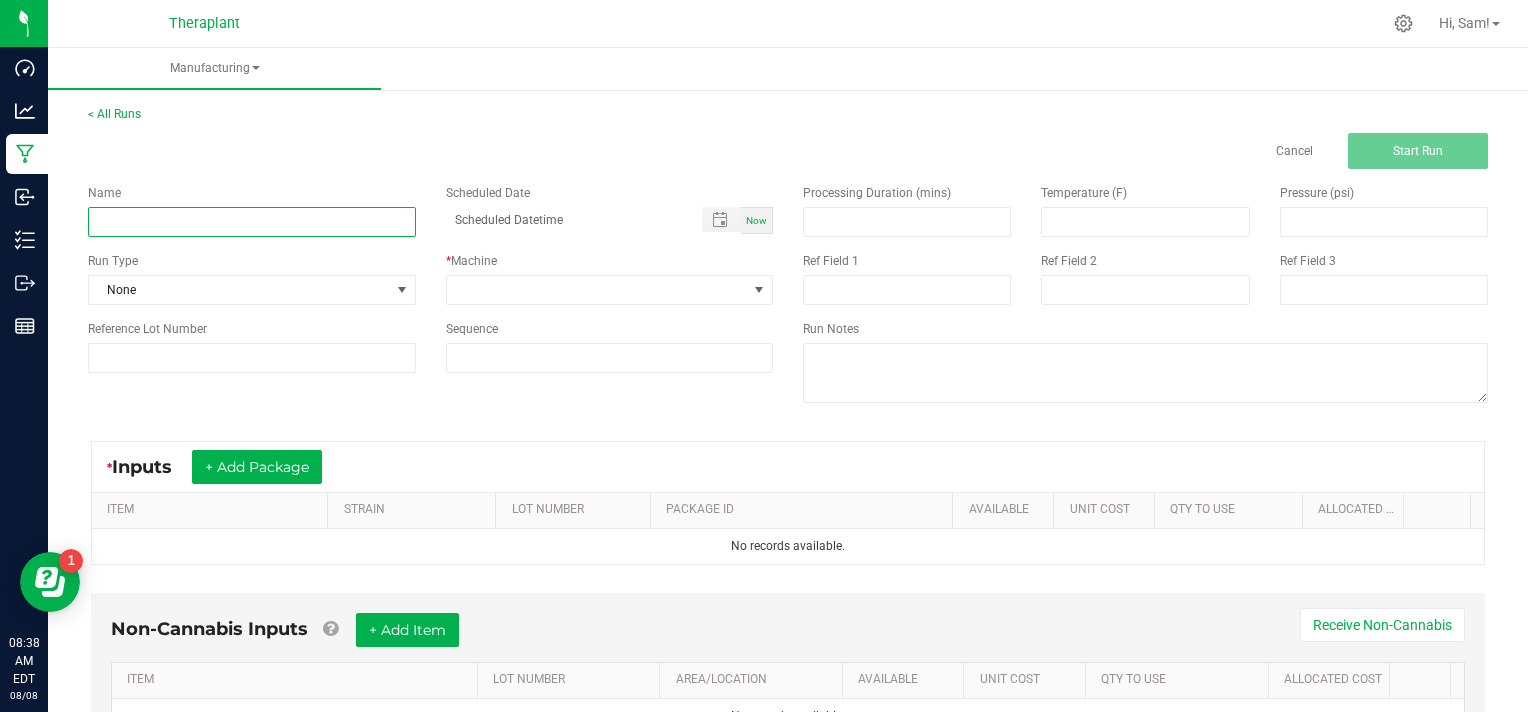 click at bounding box center [252, 222] 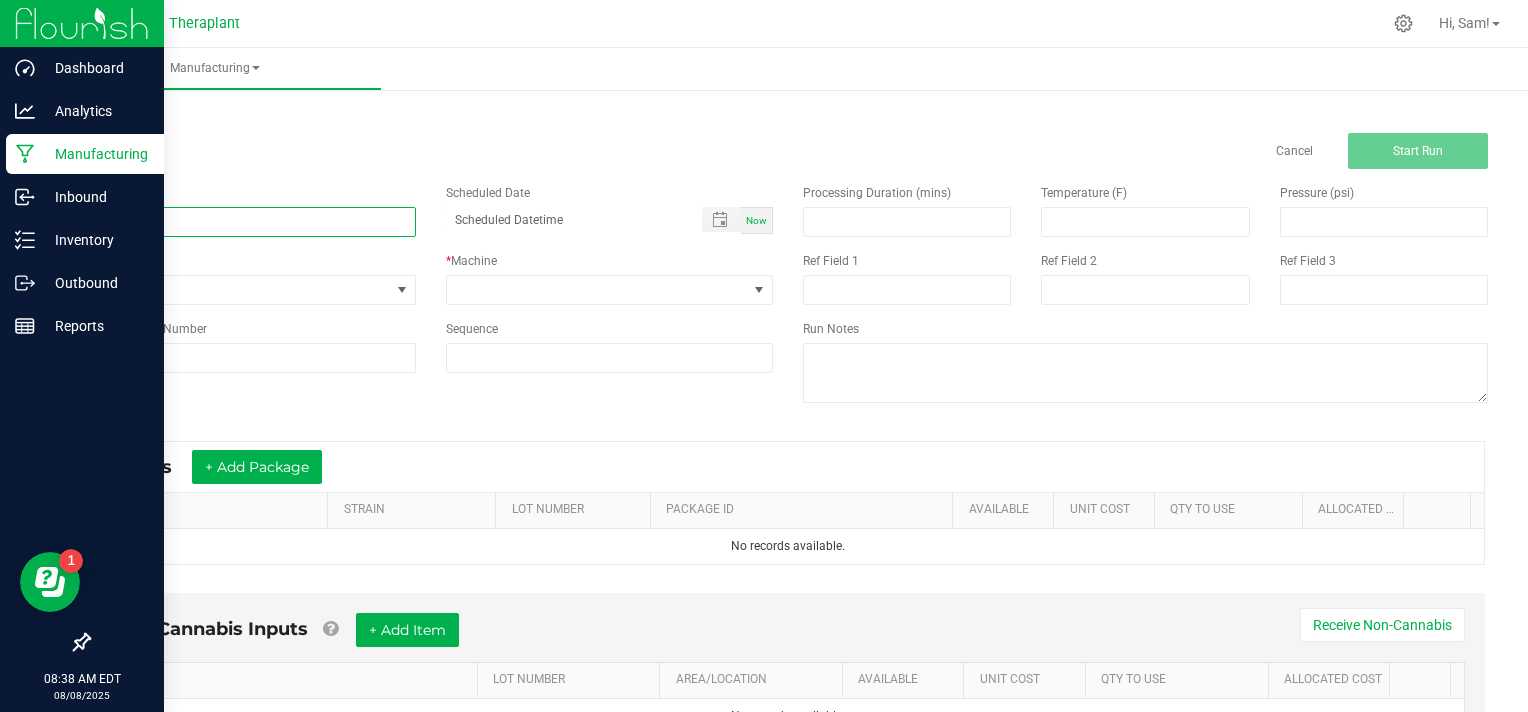 type on "CS" 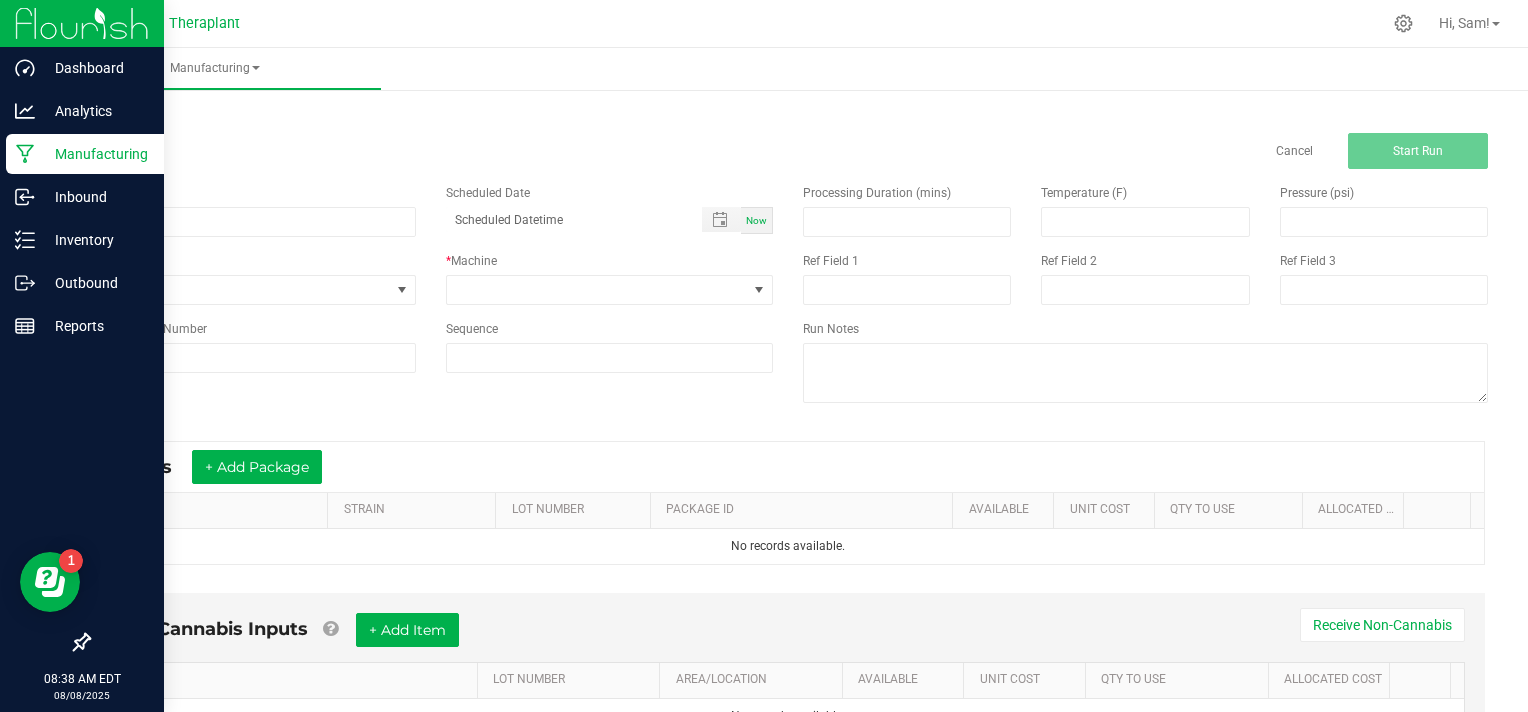 click on "Manufacturing" at bounding box center [95, 154] 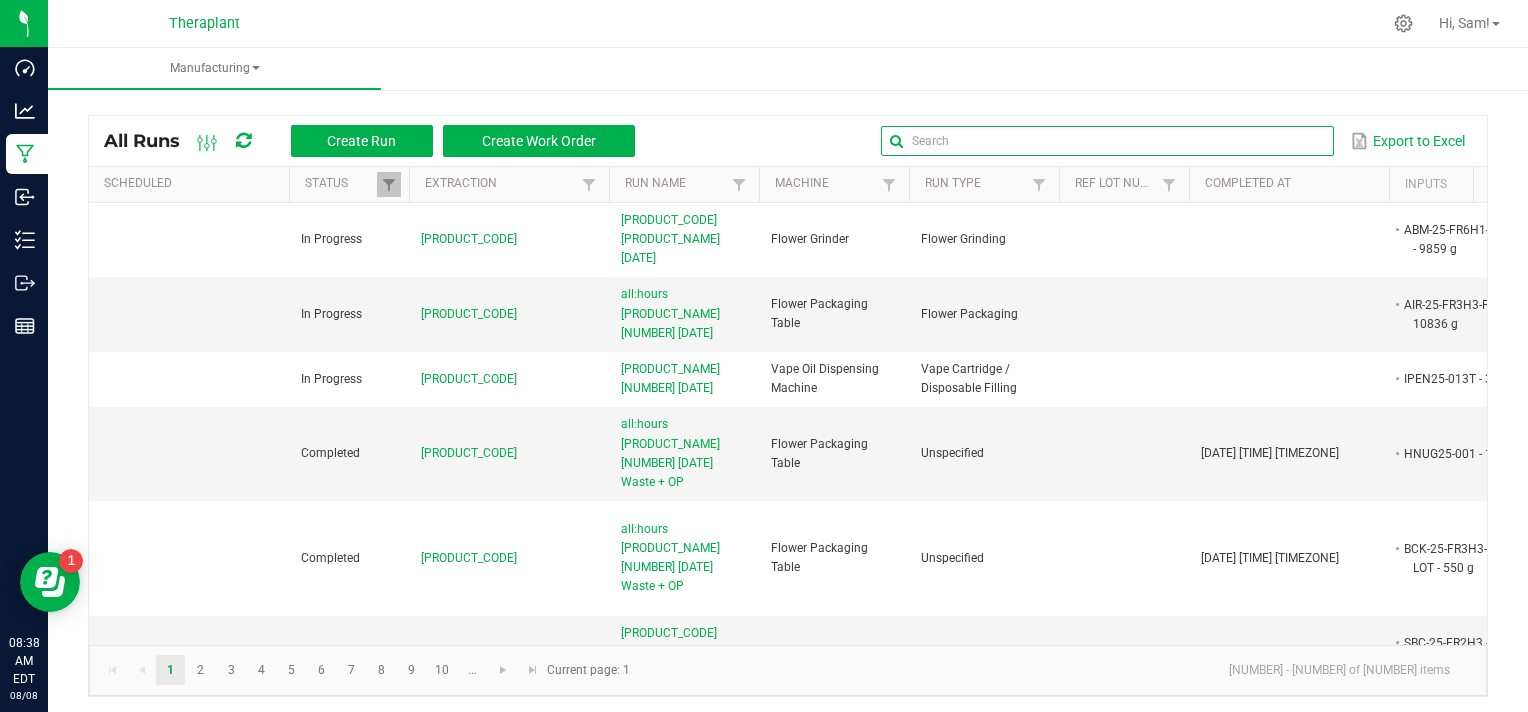 click at bounding box center [1107, 141] 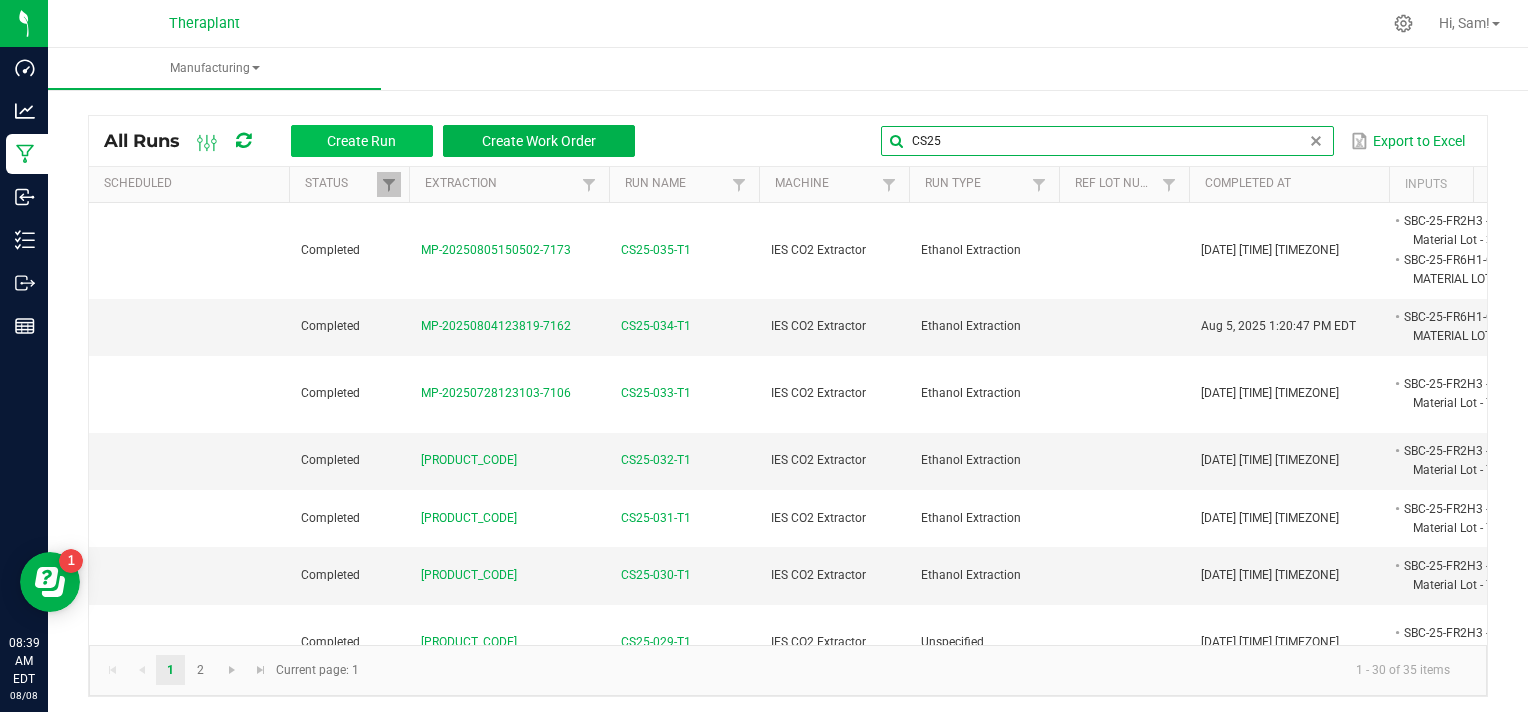 type on "CS25" 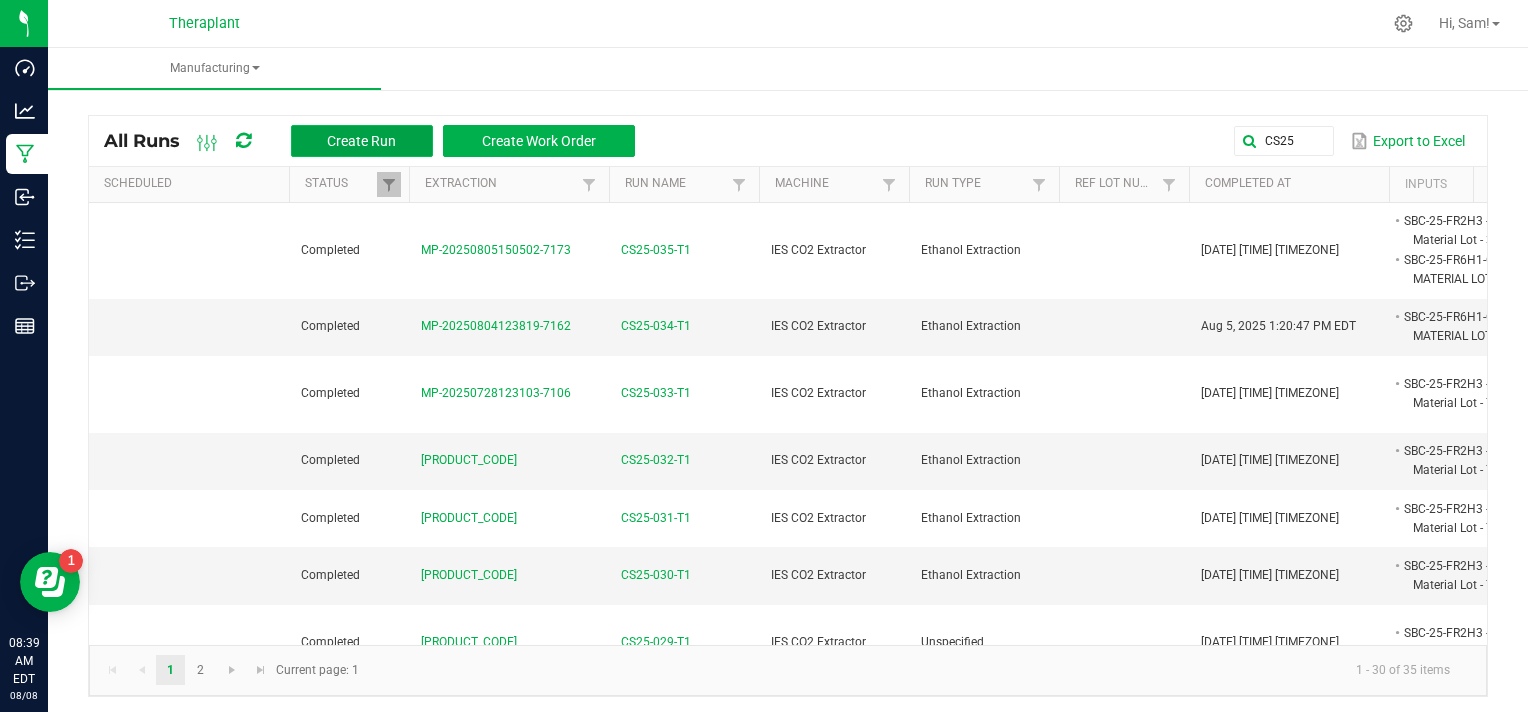 click on "Create Run" at bounding box center [361, 141] 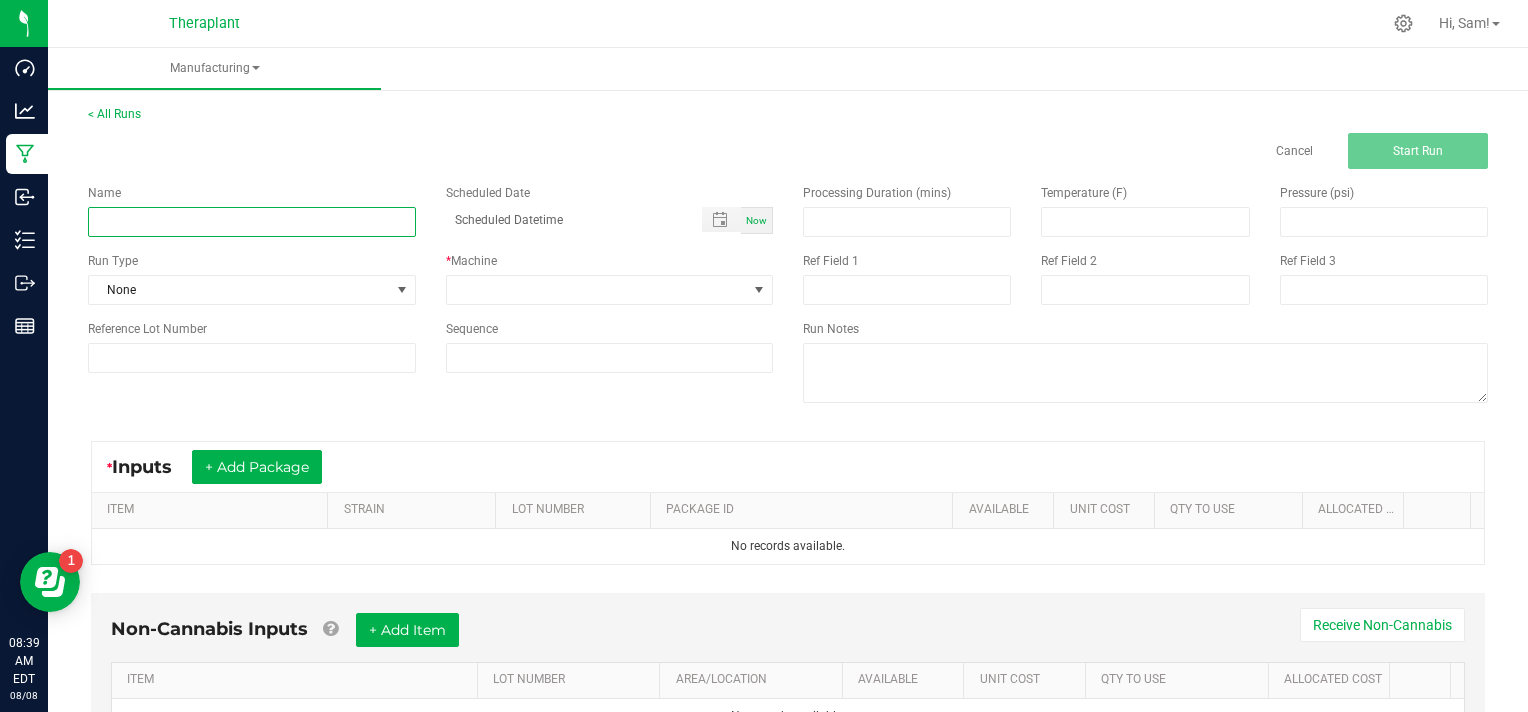 click at bounding box center (252, 222) 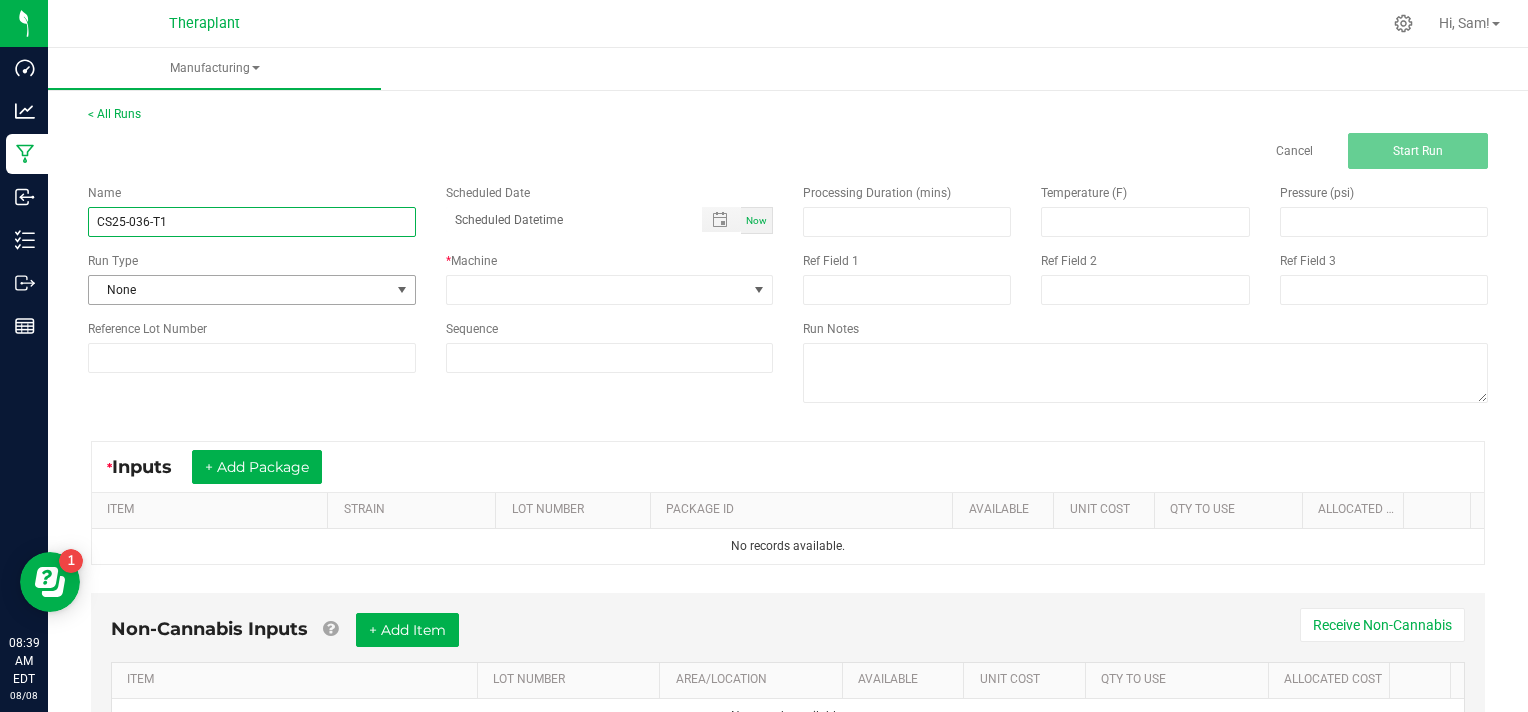 type on "CS25-036-T1" 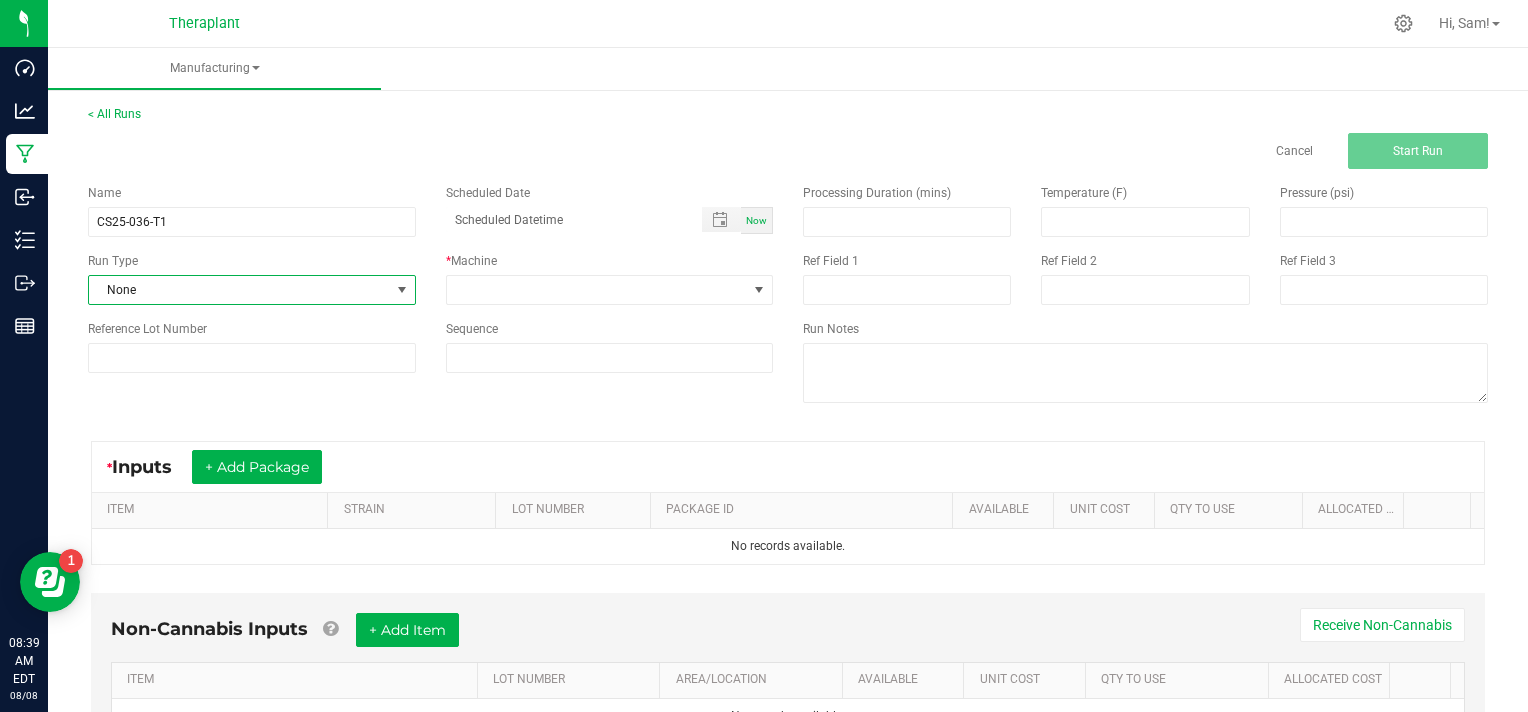click at bounding box center (402, 290) 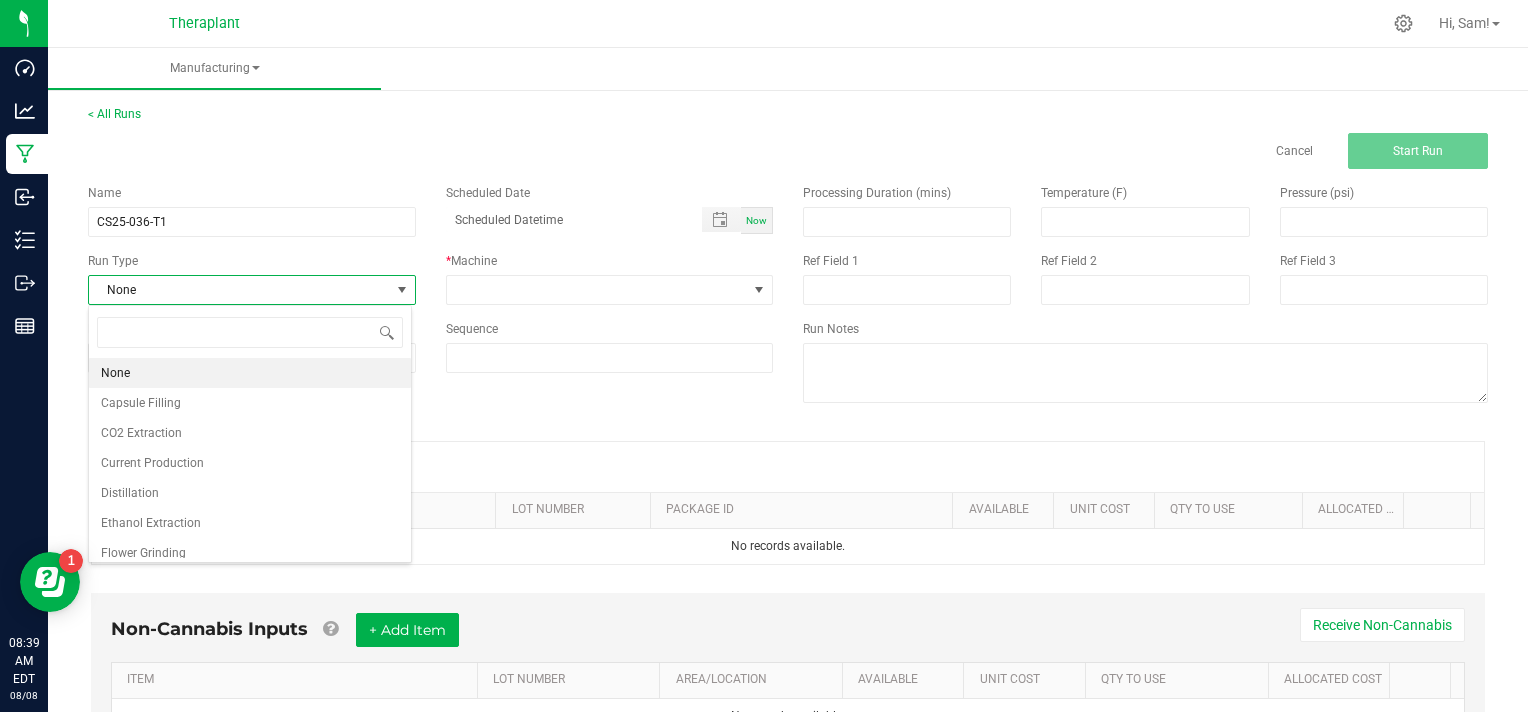scroll, scrollTop: 99970, scrollLeft: 99676, axis: both 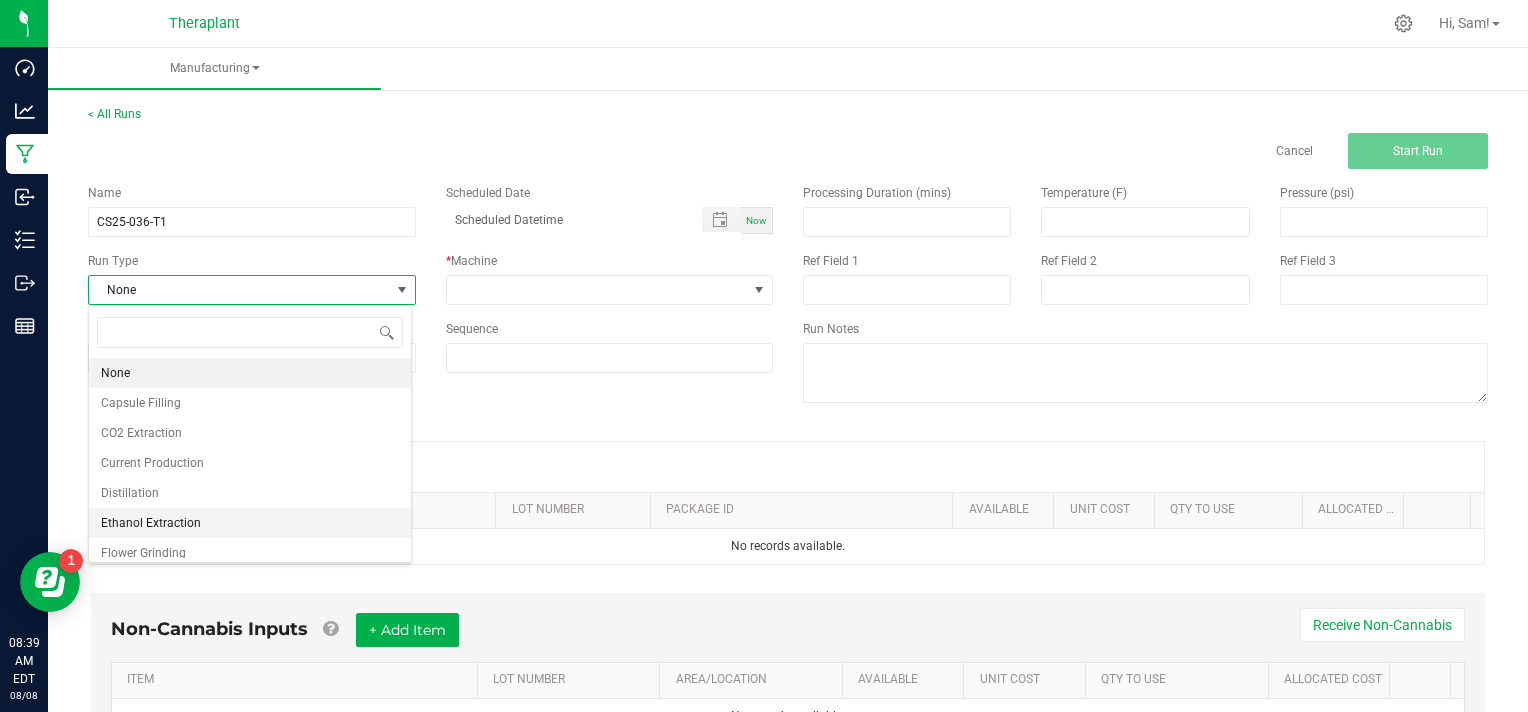 click on "Ethanol Extraction" at bounding box center [250, 523] 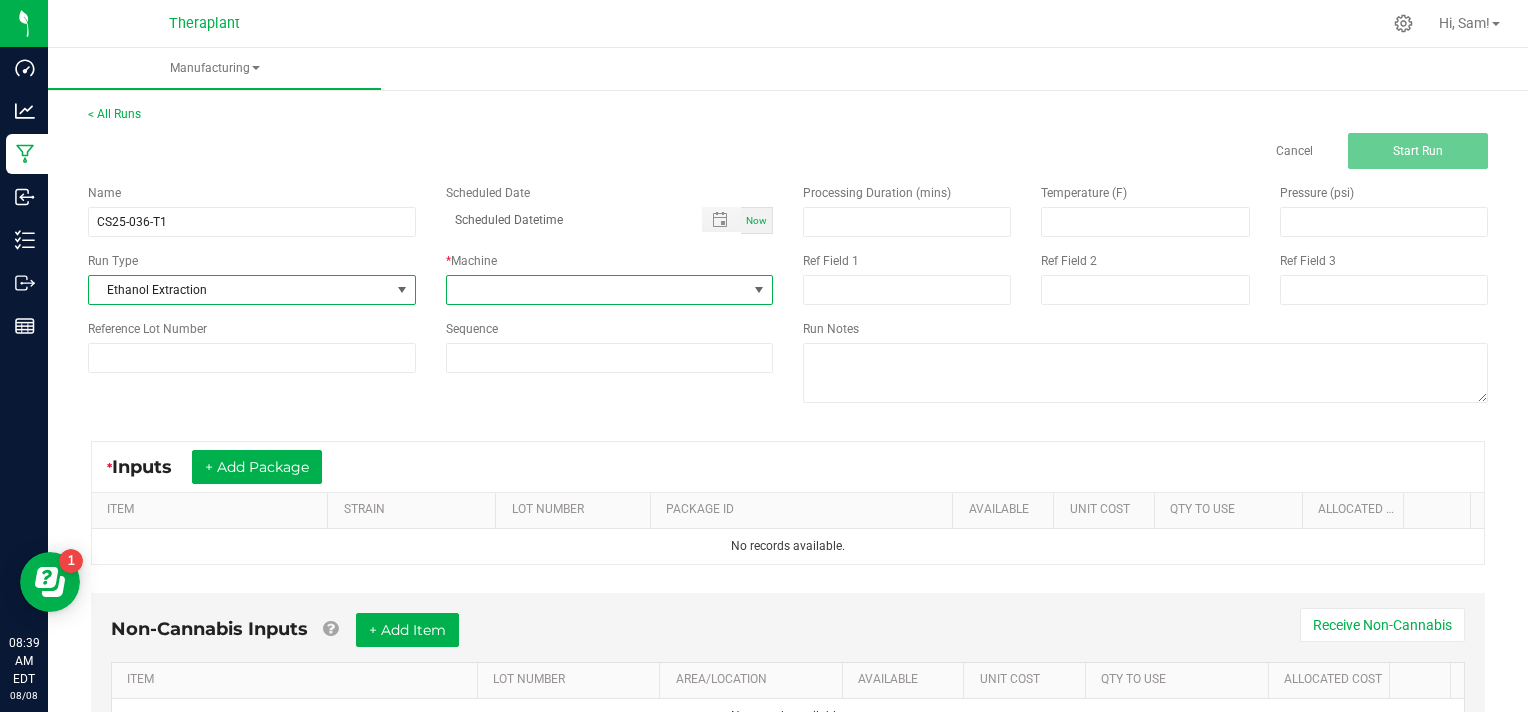 click at bounding box center [759, 290] 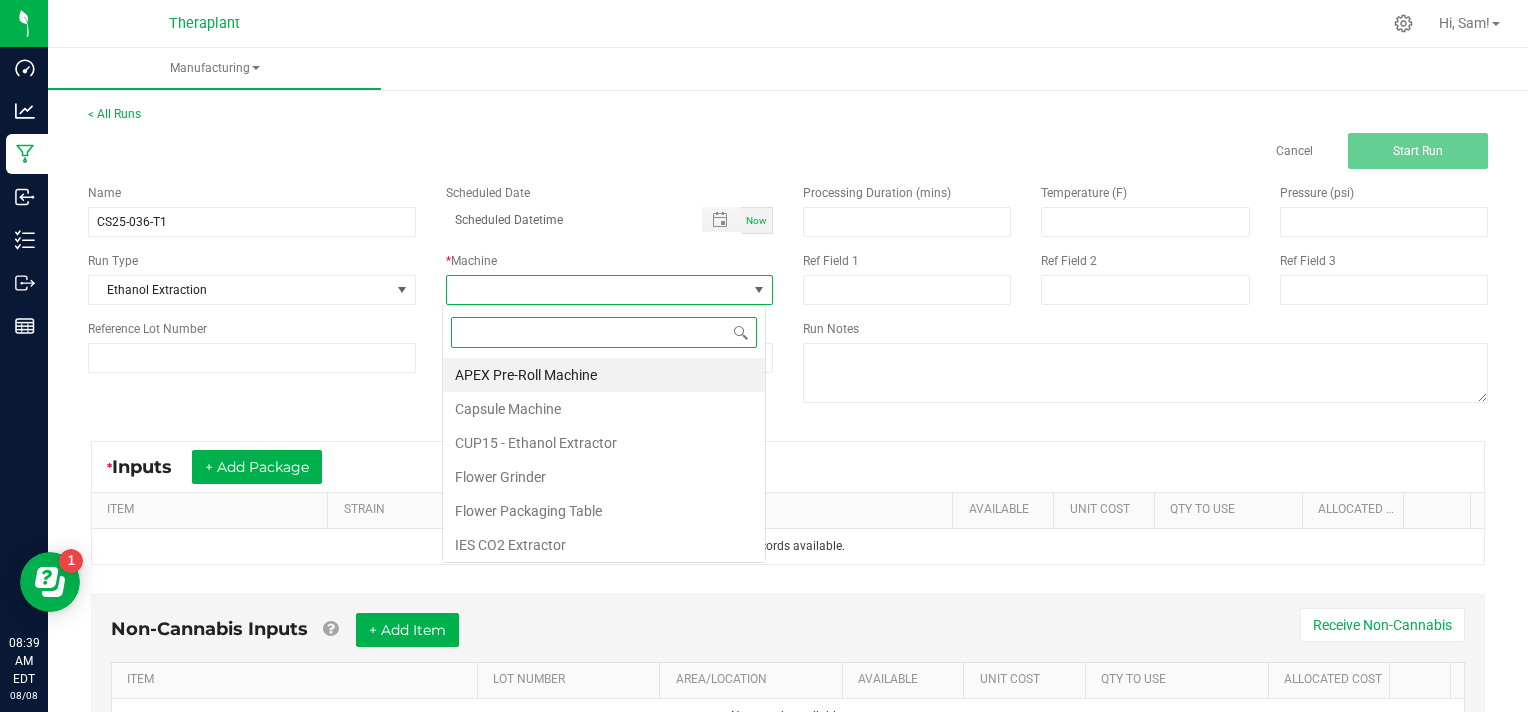 scroll, scrollTop: 99970, scrollLeft: 99676, axis: both 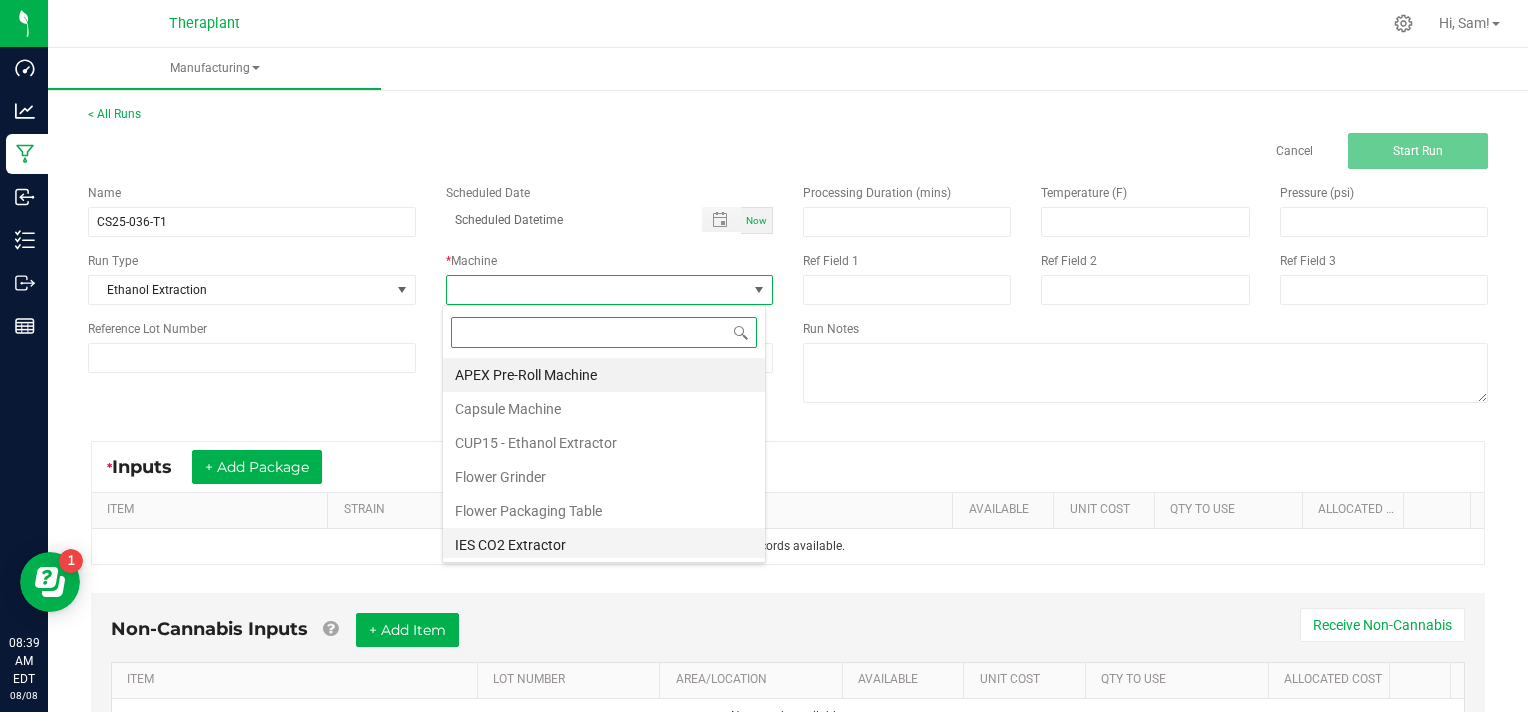 click on "IES CO2 Extractor" at bounding box center [604, 545] 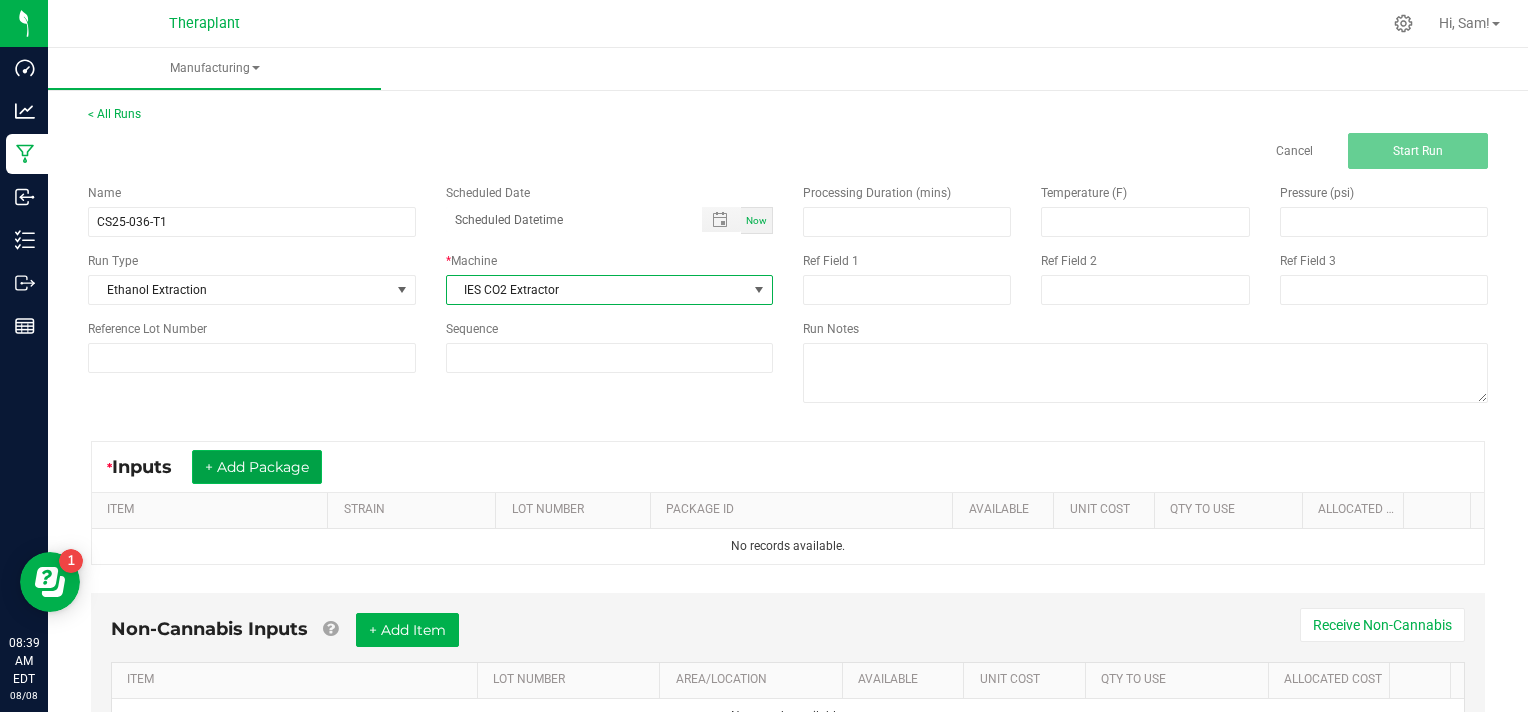 click on "+ Add Package" at bounding box center [257, 467] 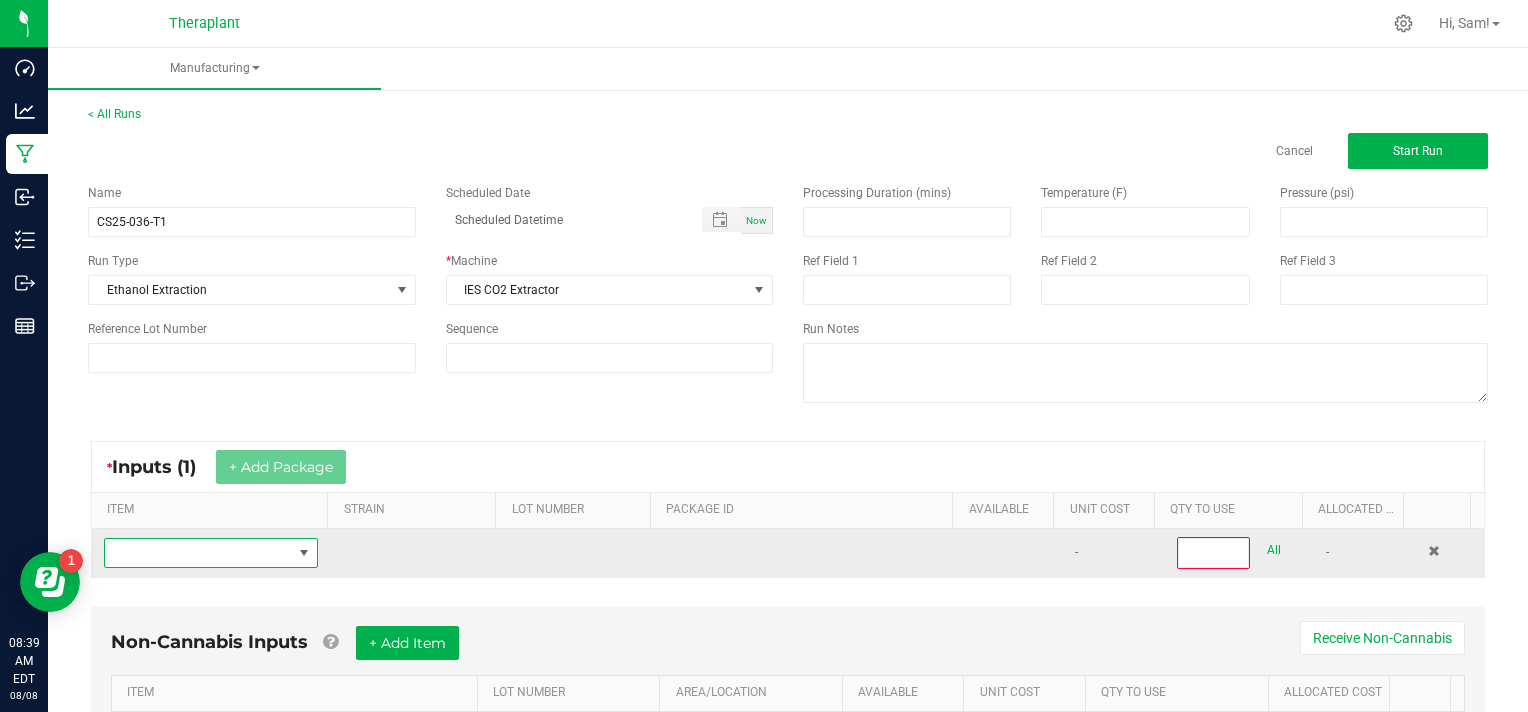 click at bounding box center (198, 553) 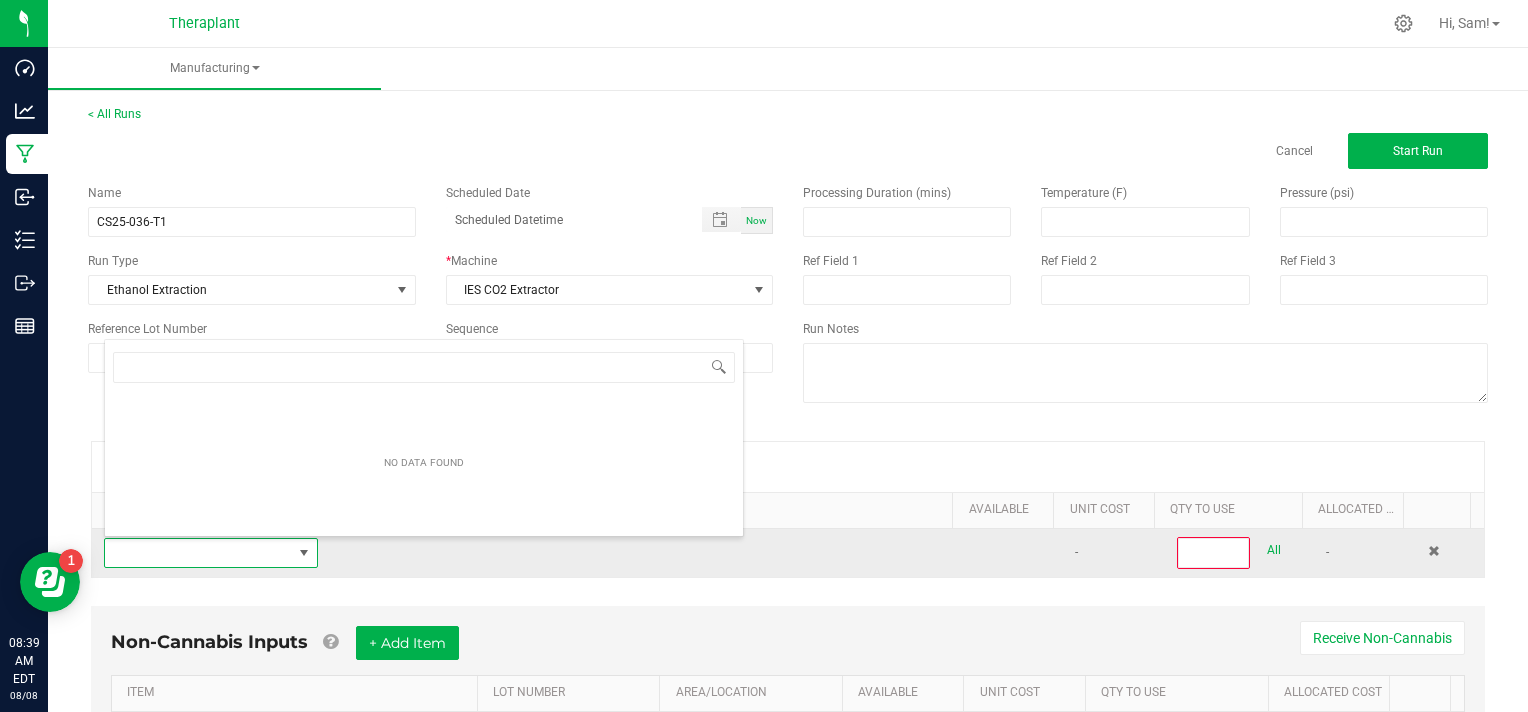 scroll, scrollTop: 99970, scrollLeft: 99791, axis: both 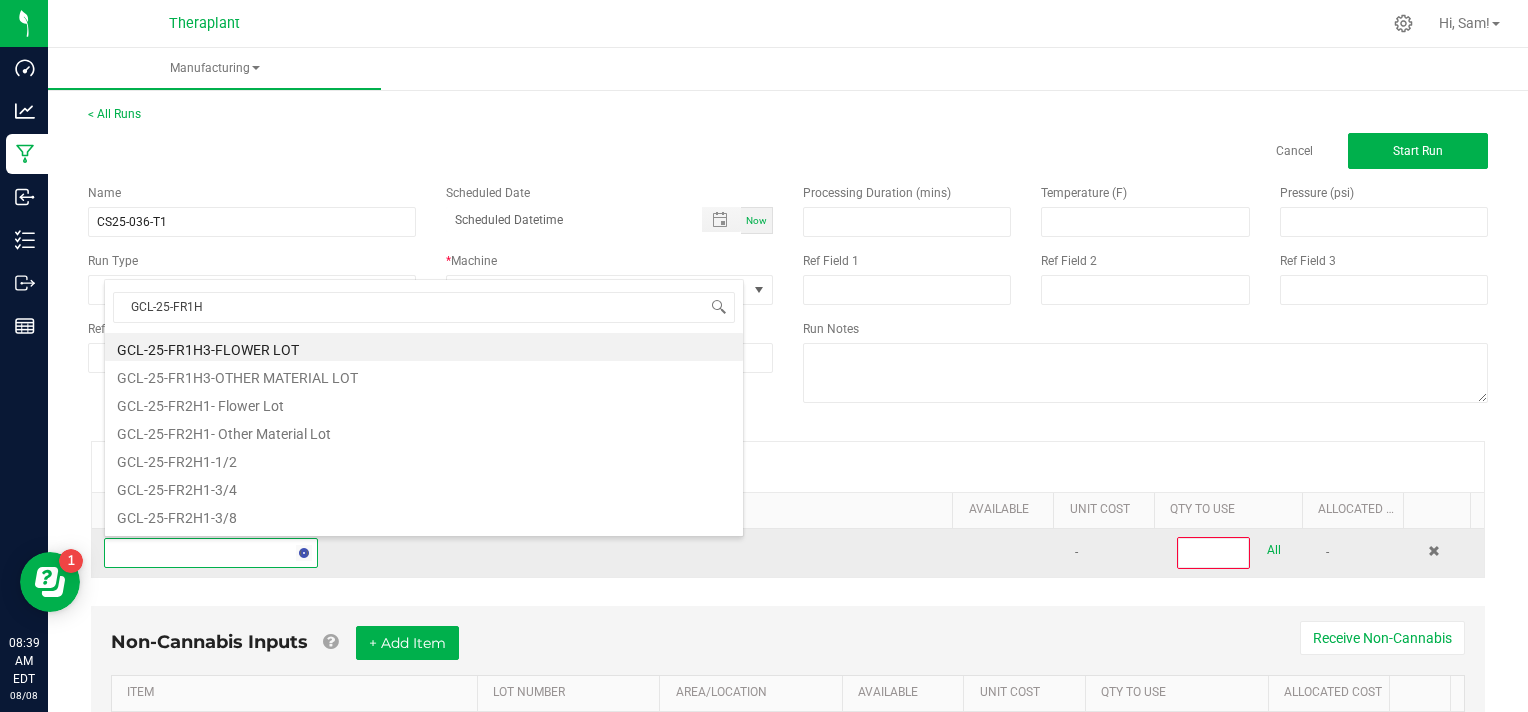 type on "GCL-25-FR1H3" 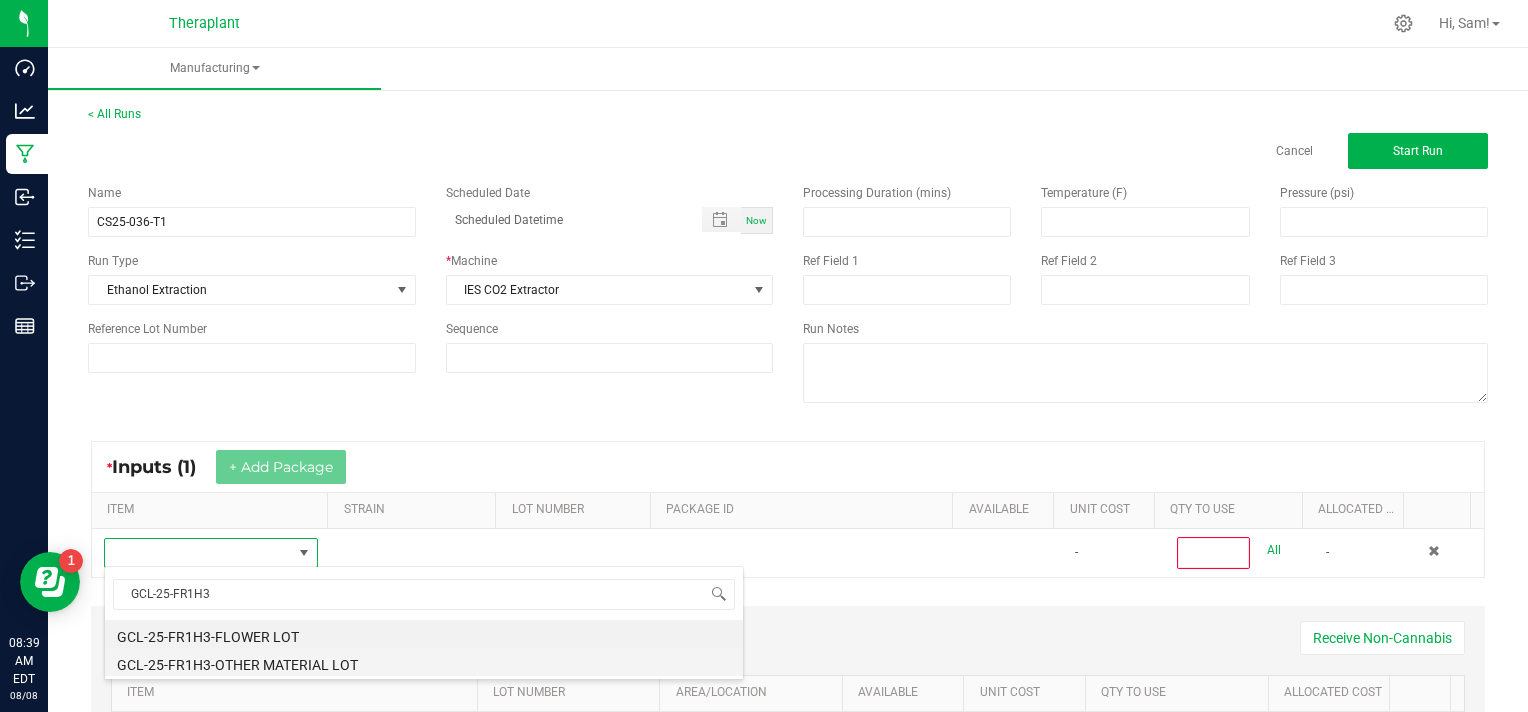 click on "GCL-25-FR1H3-OTHER MATERIAL LOT" at bounding box center (424, 662) 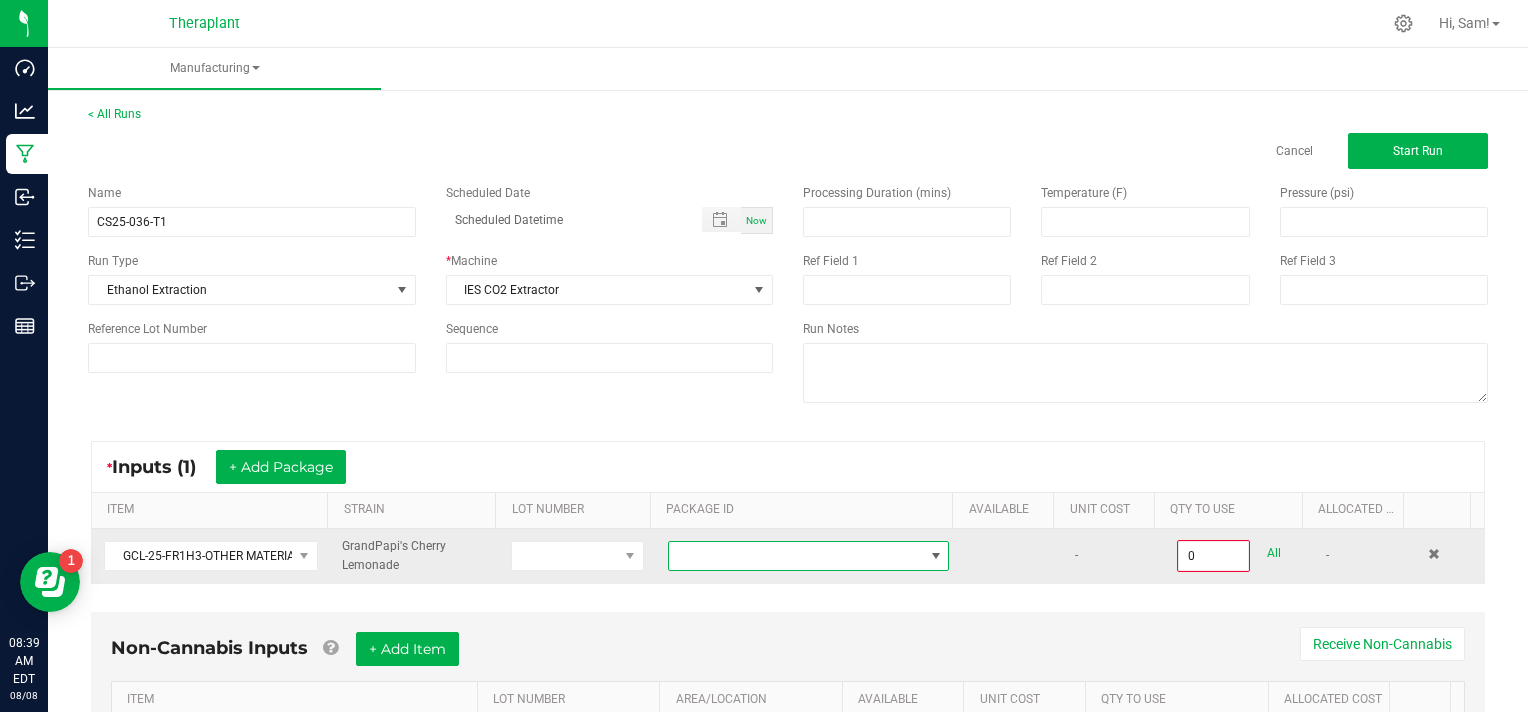 click at bounding box center [936, 556] 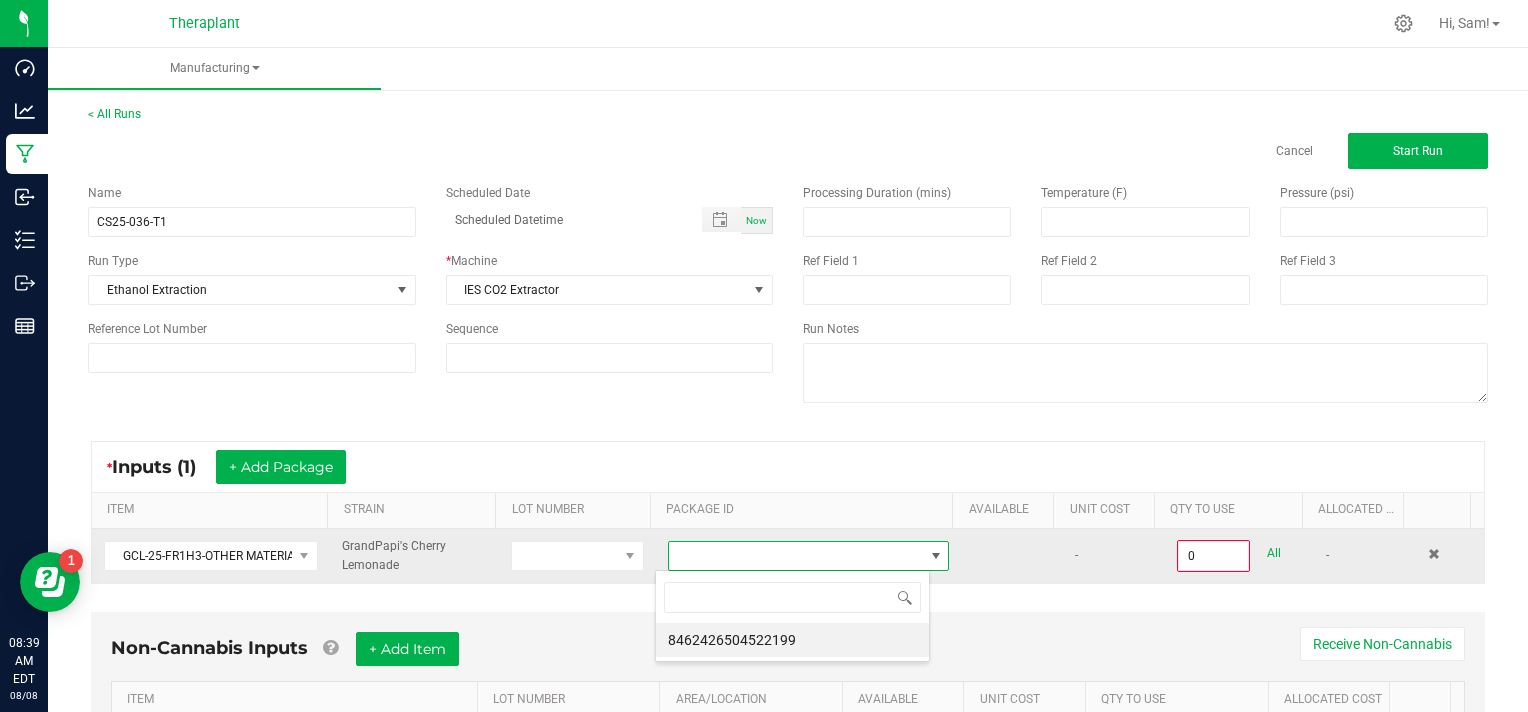 scroll, scrollTop: 99970, scrollLeft: 99724, axis: both 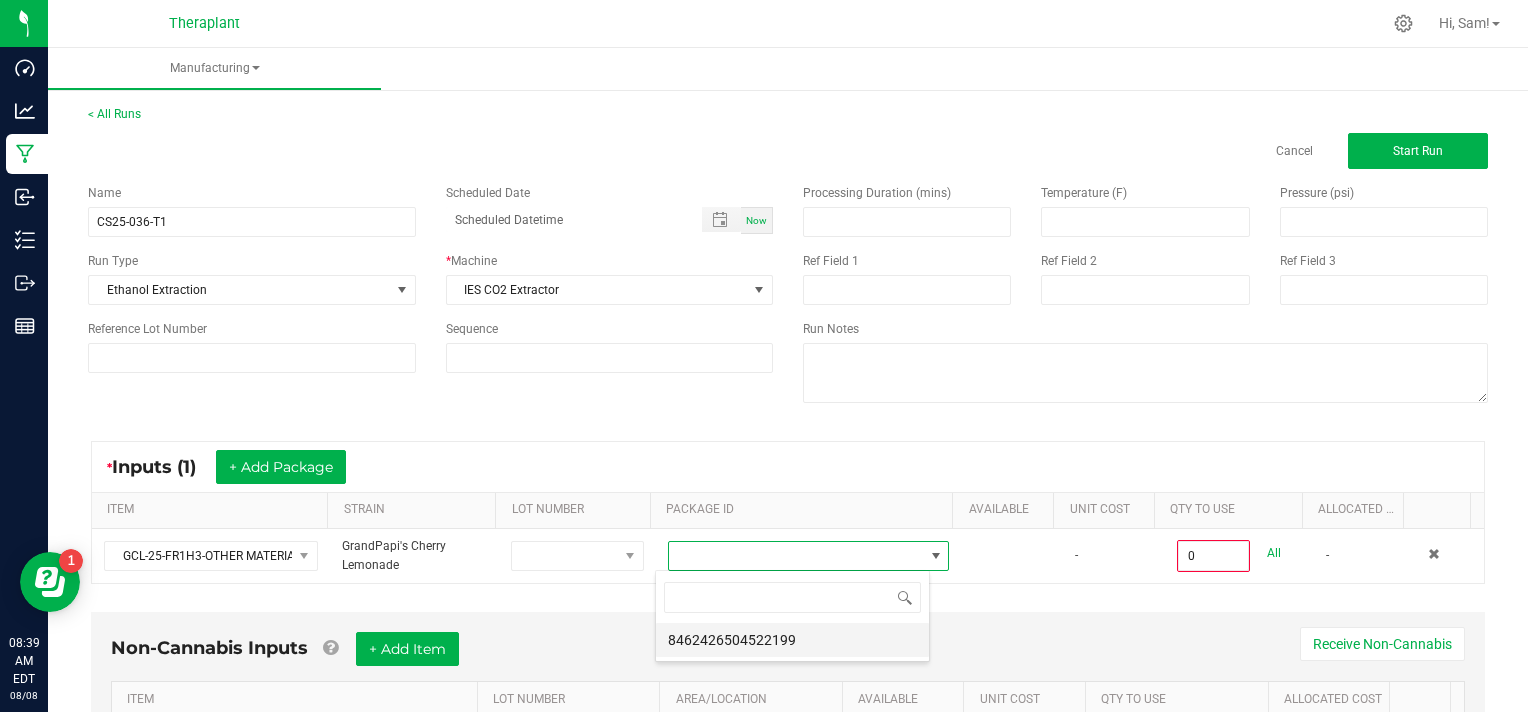 click on "8462426504522199" at bounding box center [792, 640] 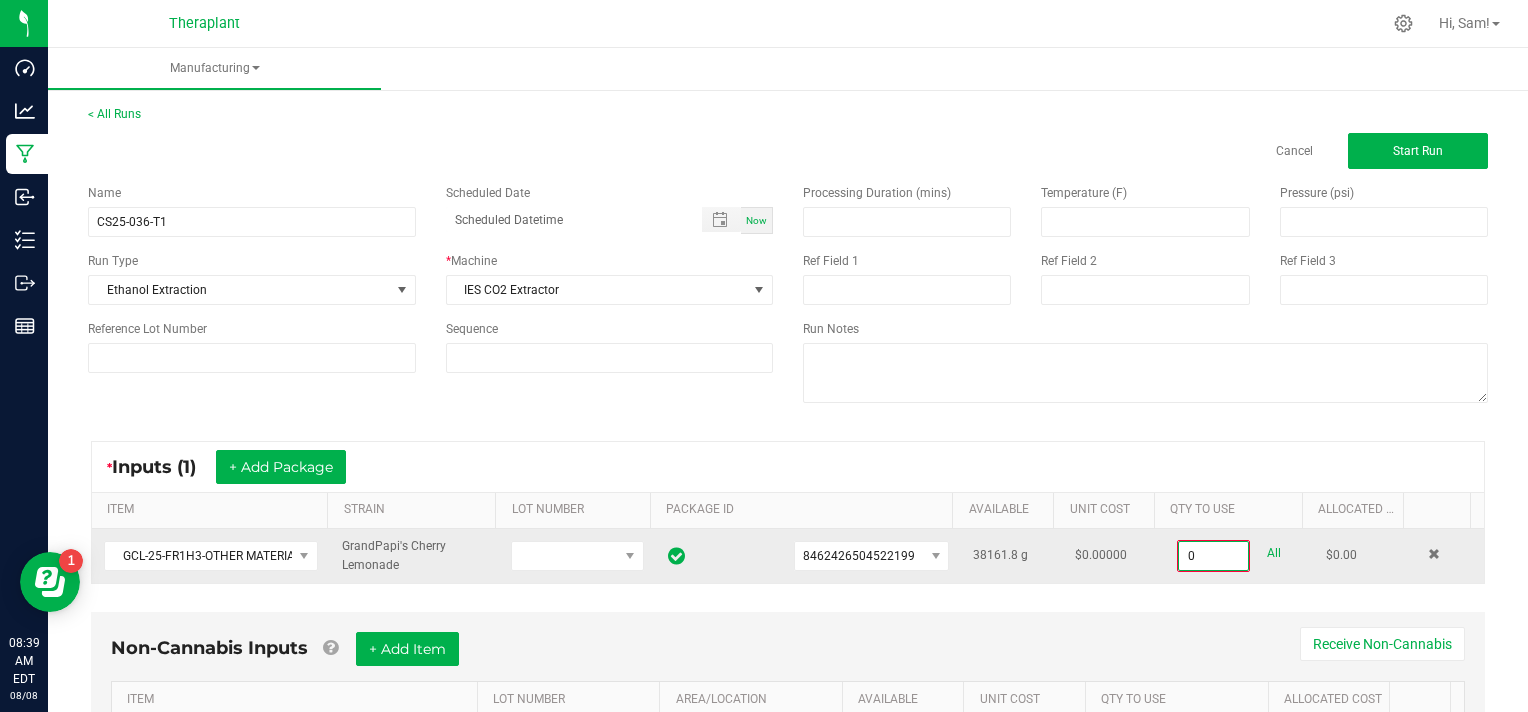 click on "0" at bounding box center (1213, 556) 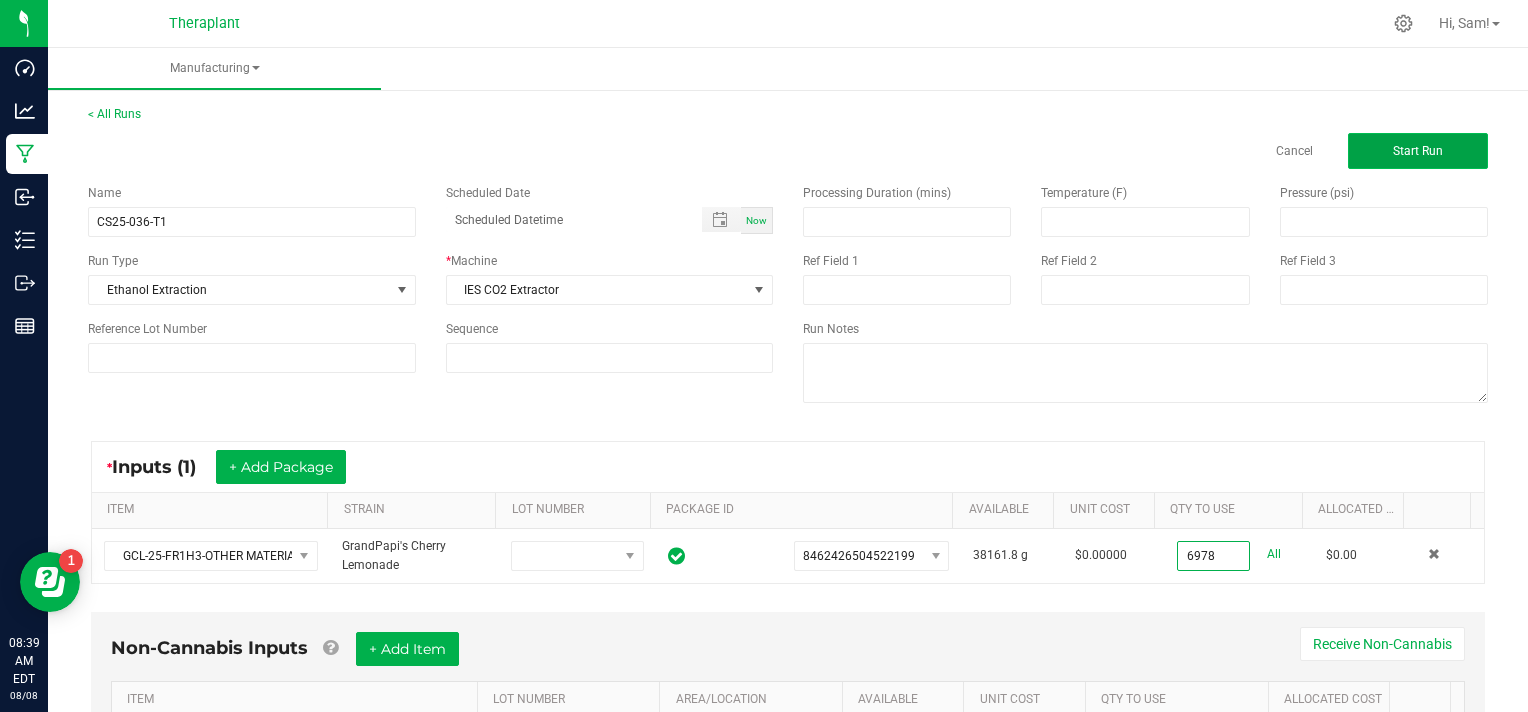 type on "[NUMBER] g" 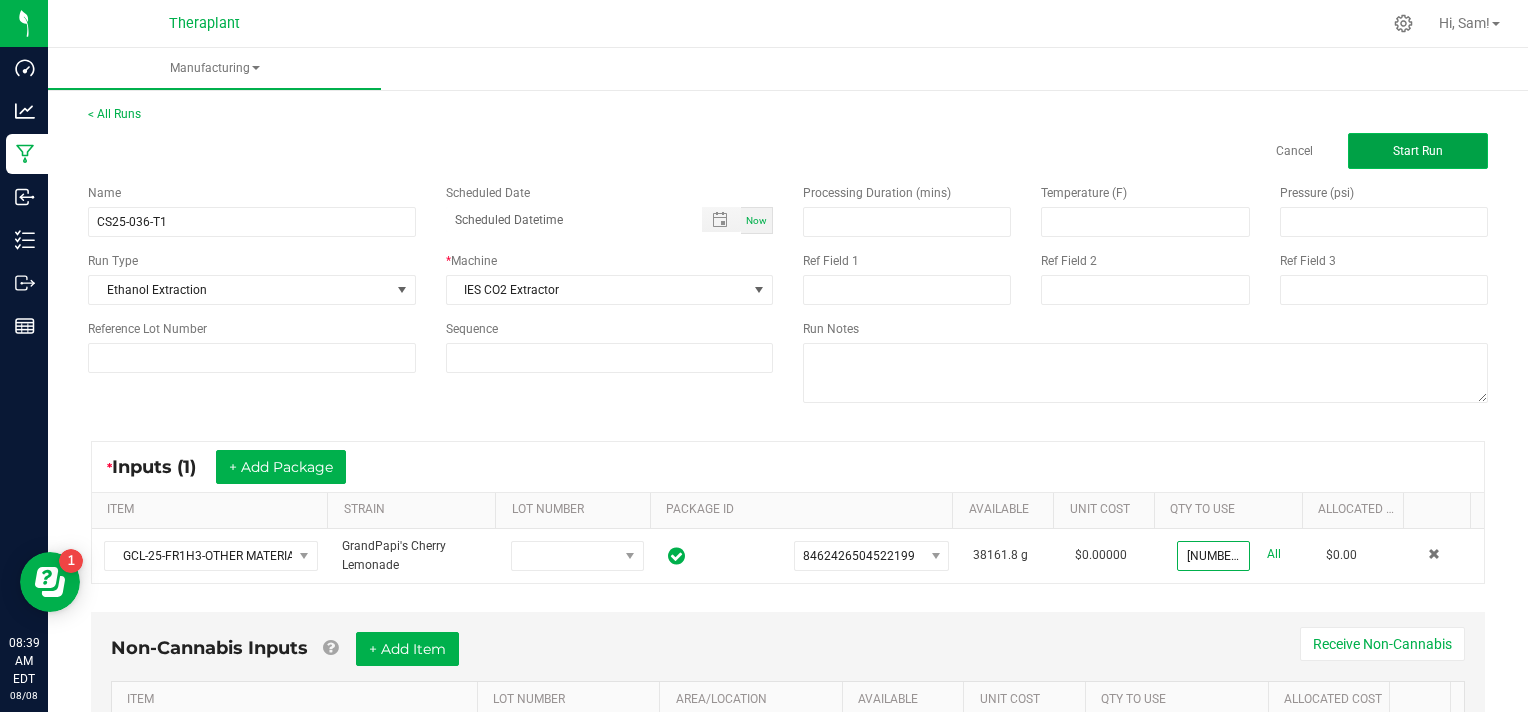 click on "Start Run" 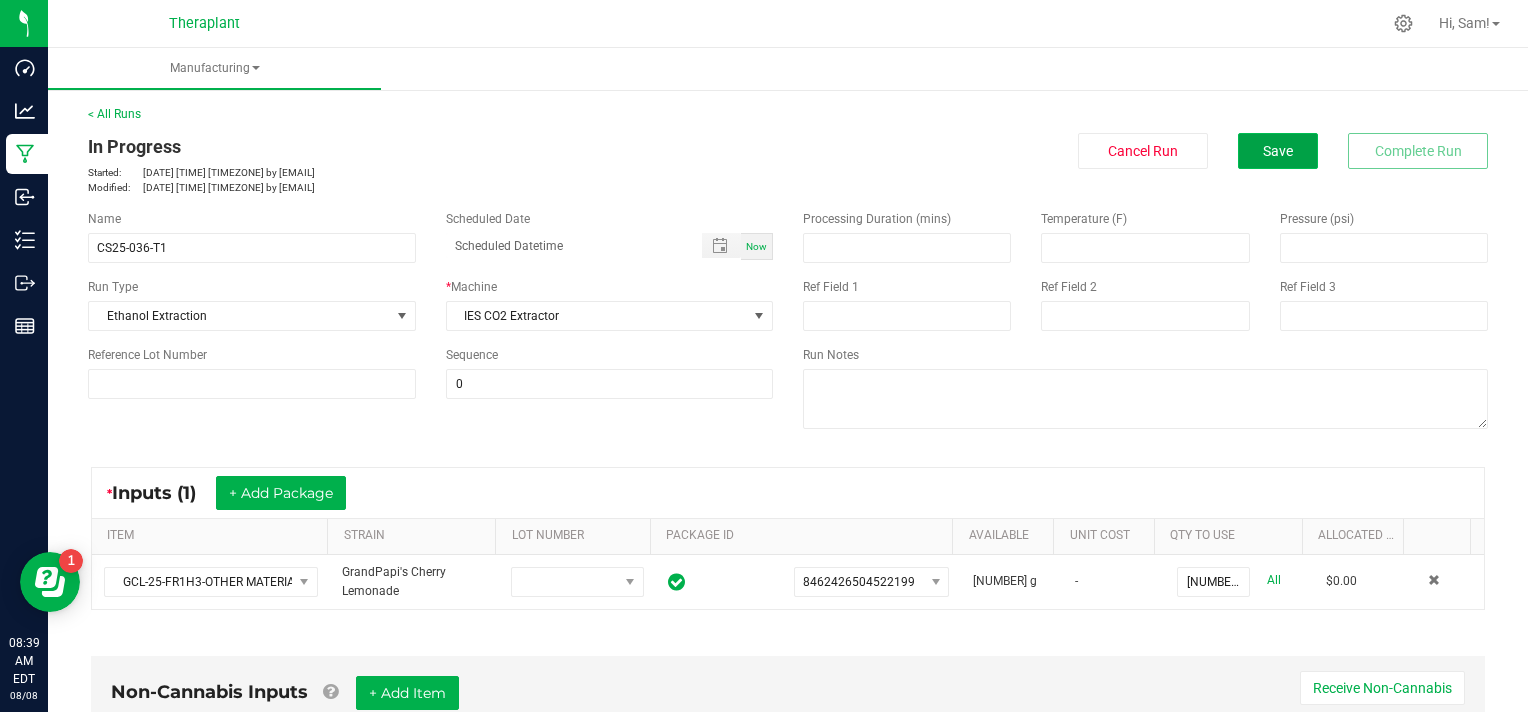 click on "Save" at bounding box center (1278, 151) 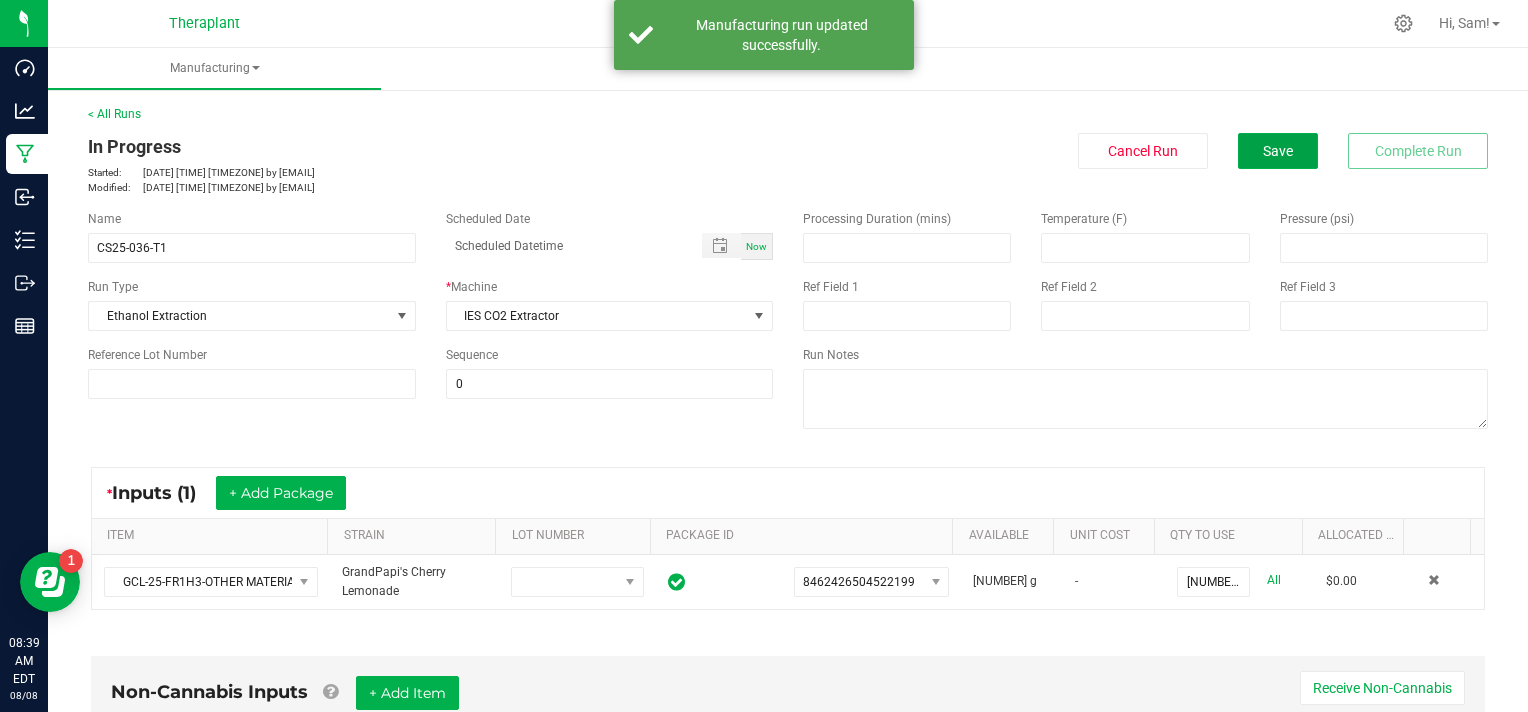 click on "Save" at bounding box center [1278, 151] 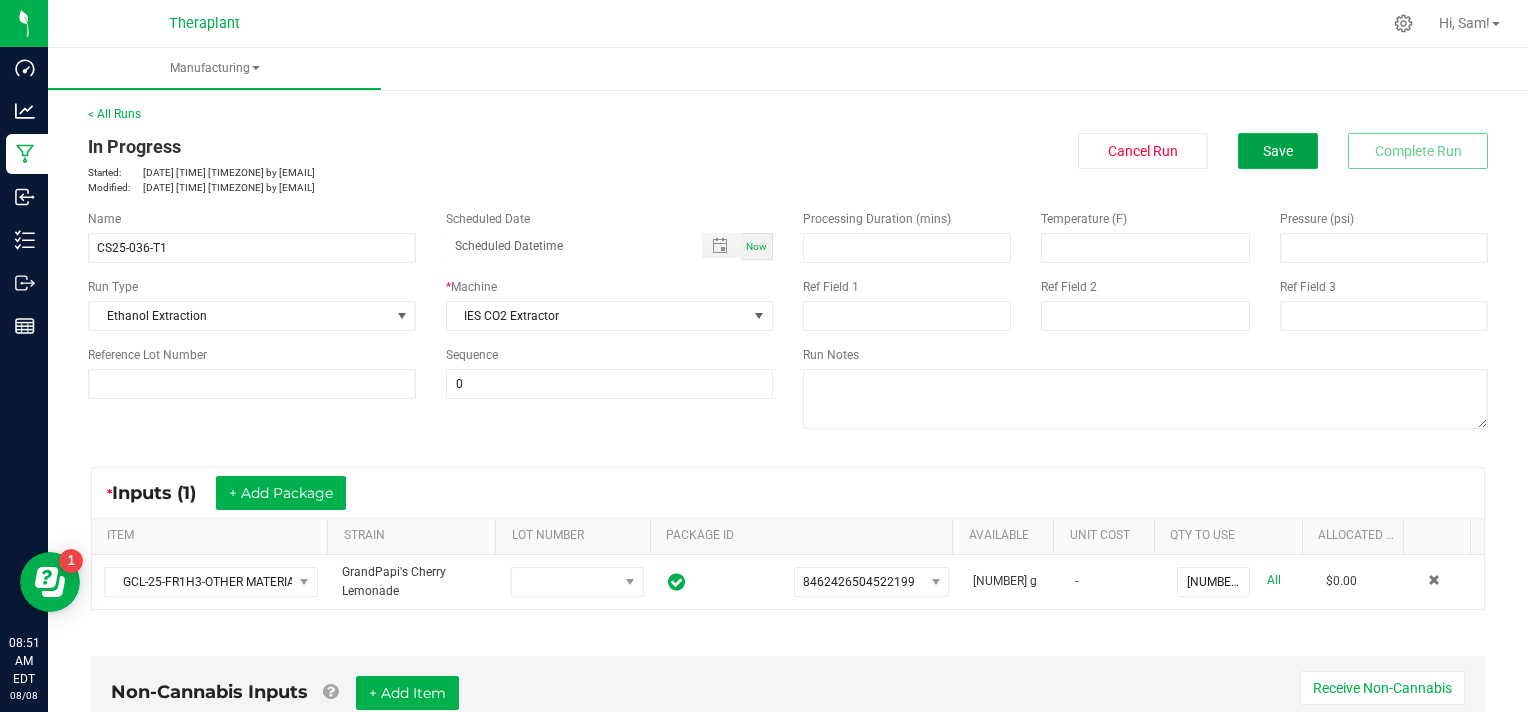 click on "Save" at bounding box center (1278, 151) 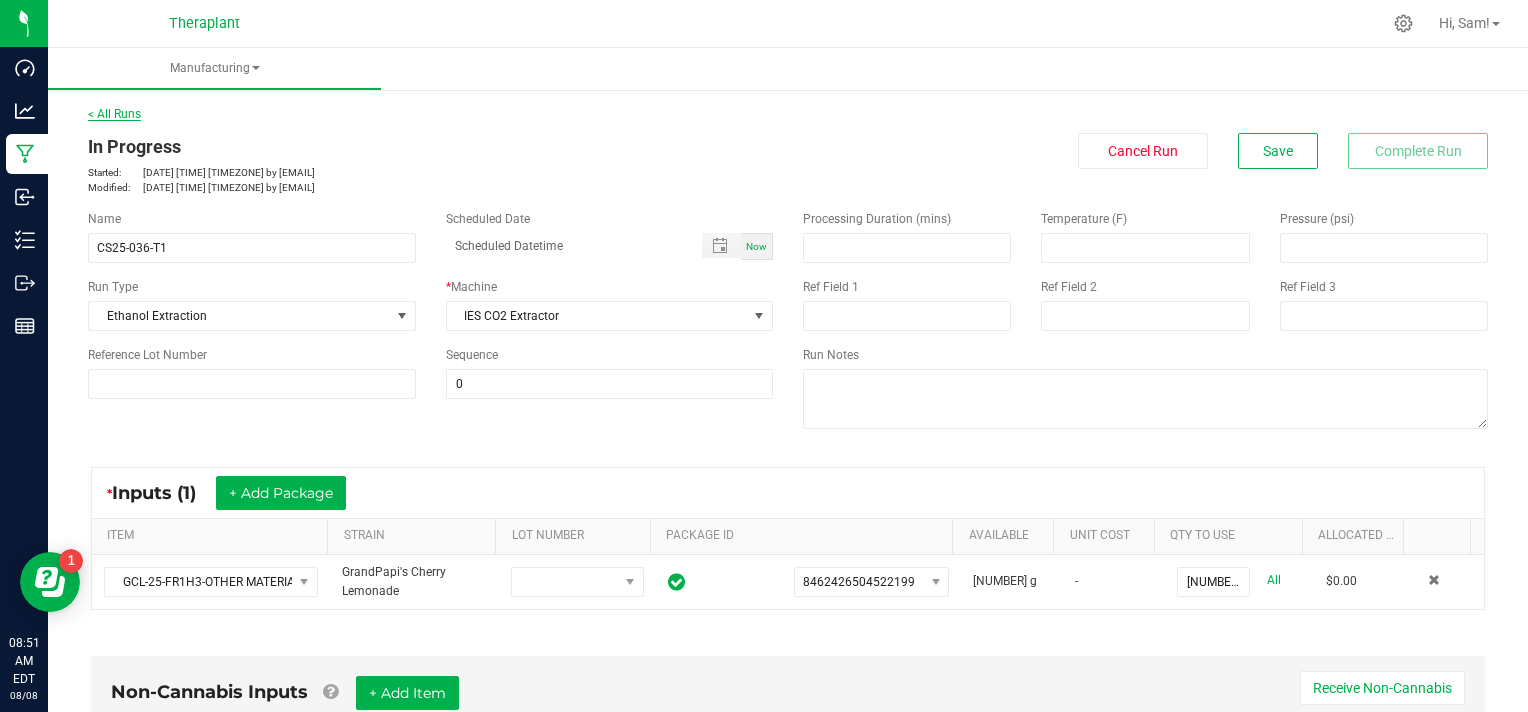 click on "< All Runs" at bounding box center (114, 114) 